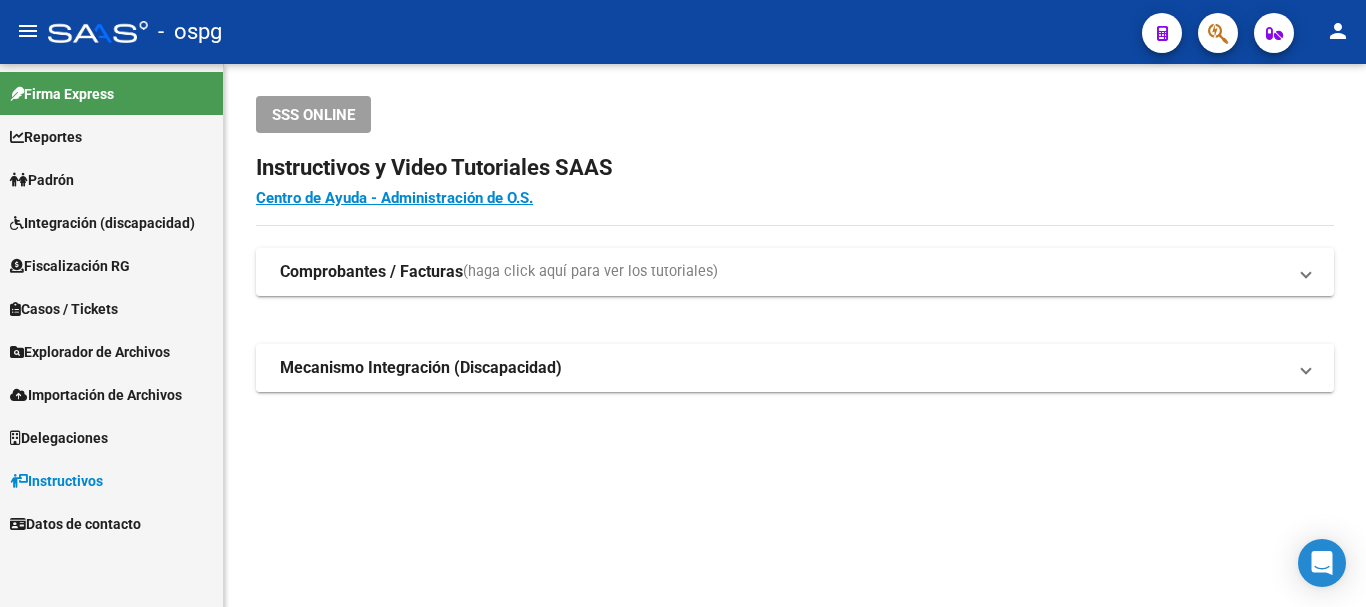 scroll, scrollTop: 0, scrollLeft: 0, axis: both 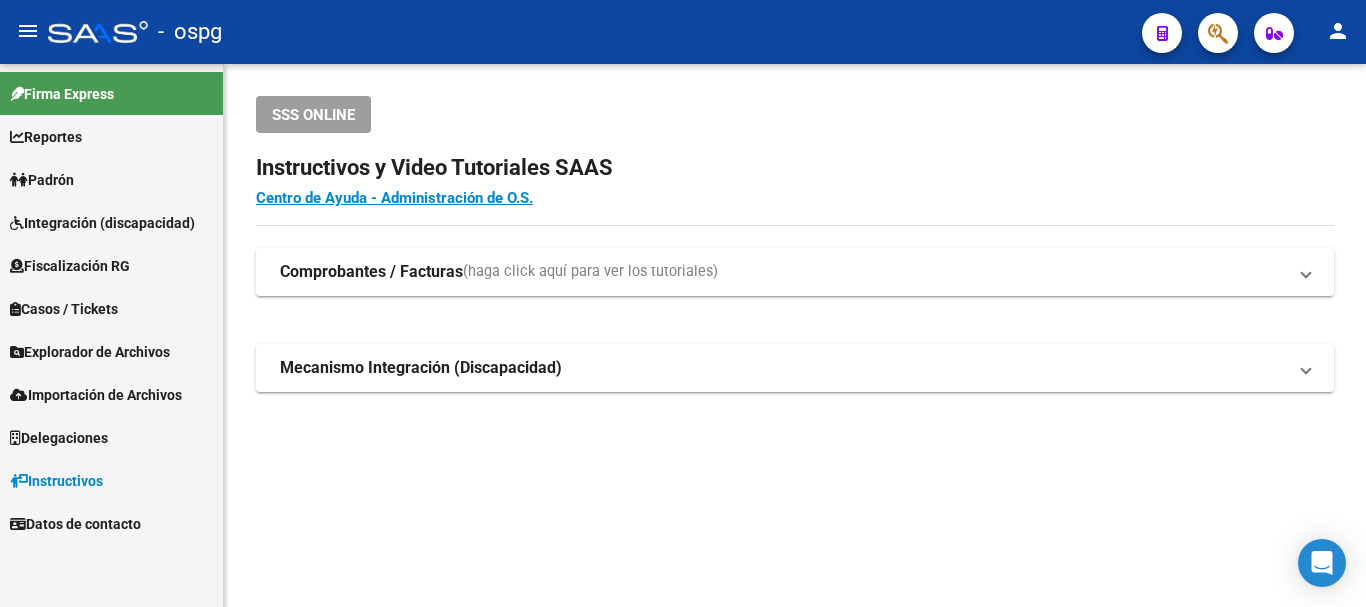 click on "Padrón" at bounding box center (111, 179) 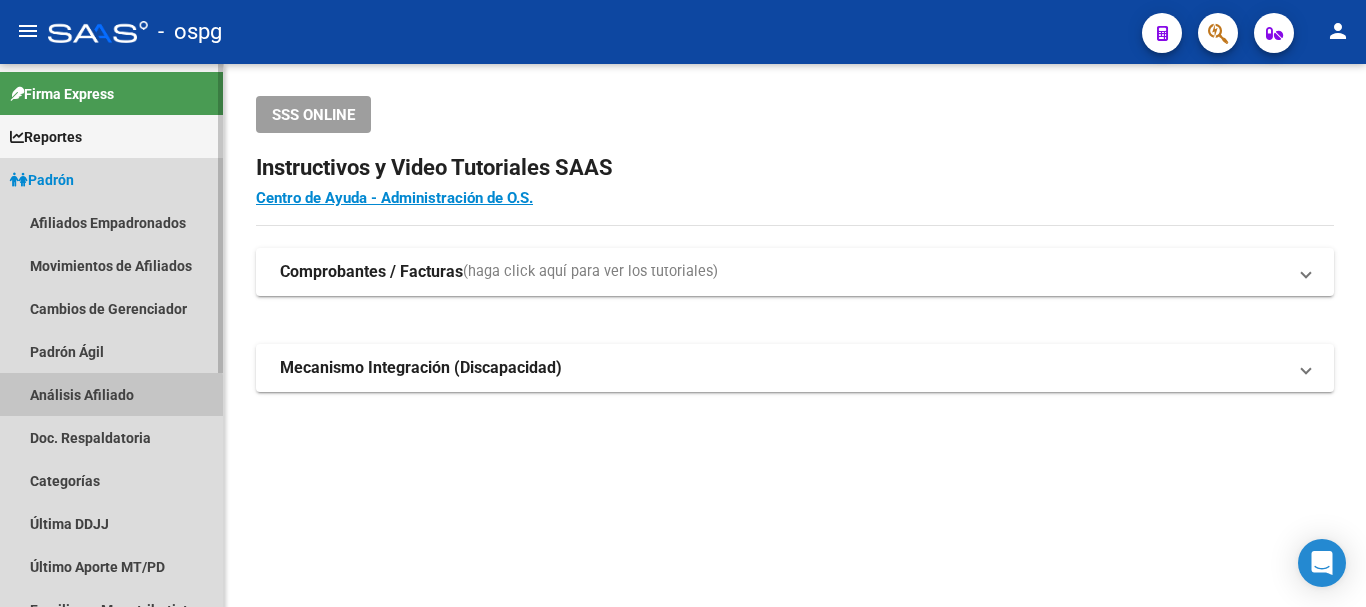 click on "Análisis Afiliado" at bounding box center (111, 394) 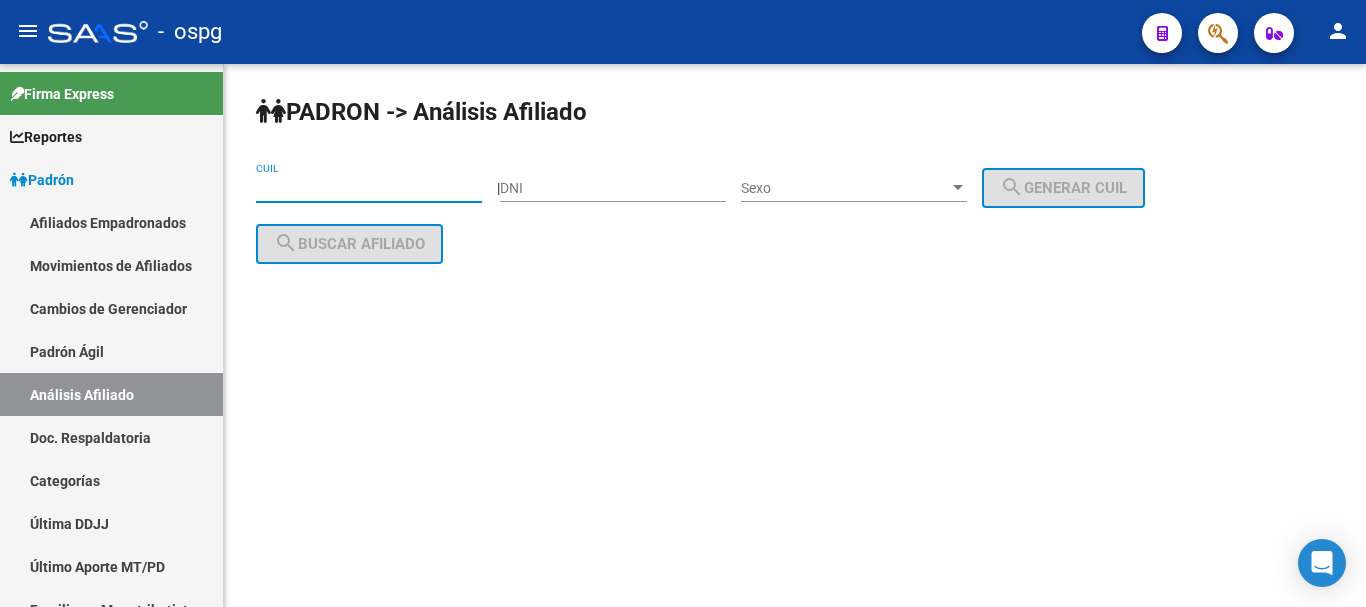 click on "CUIL" at bounding box center [369, 188] 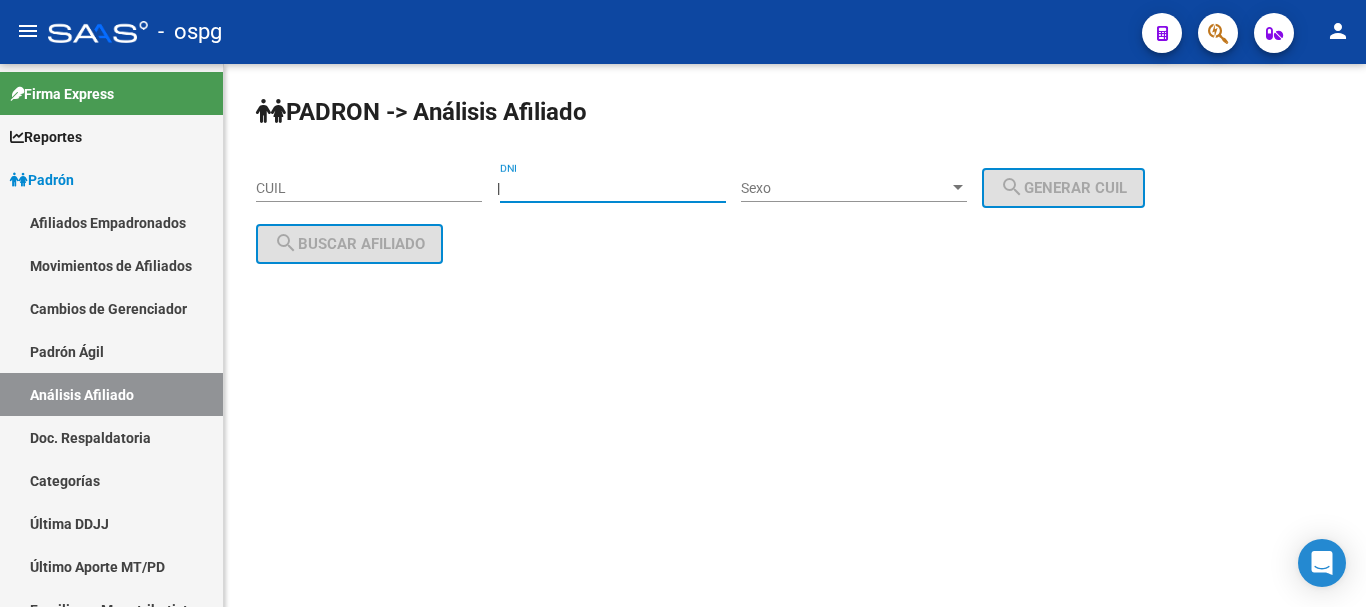 type on "[NUMBER]" 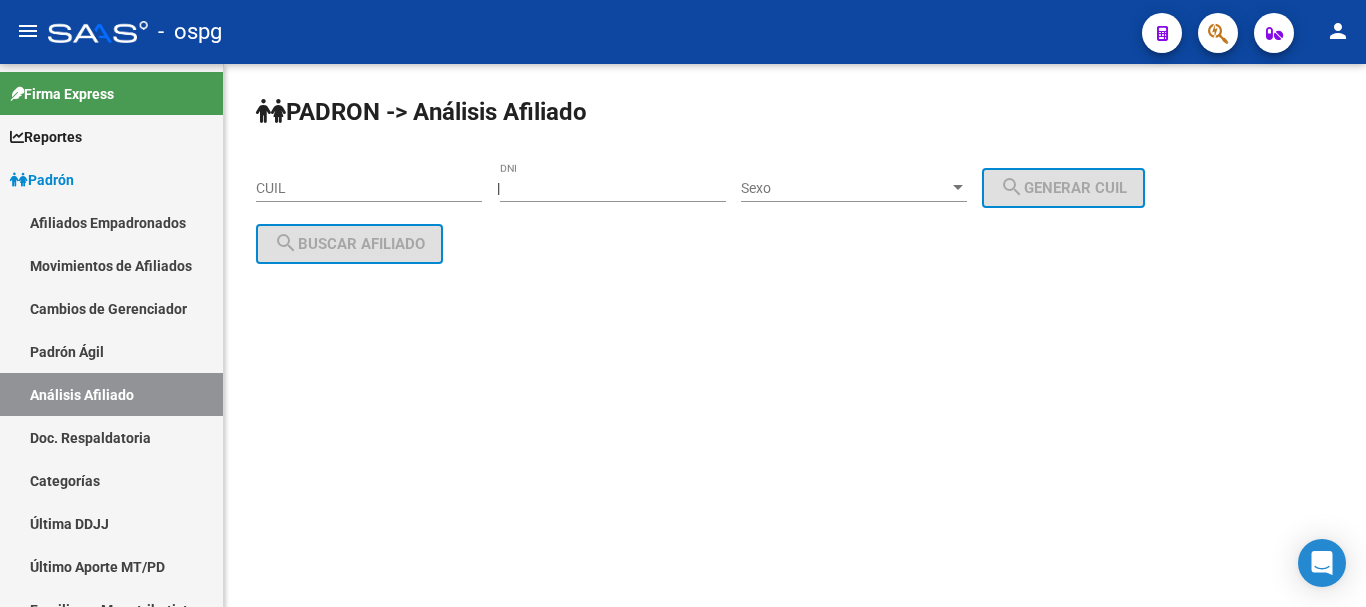click on "Sexo Sexo" 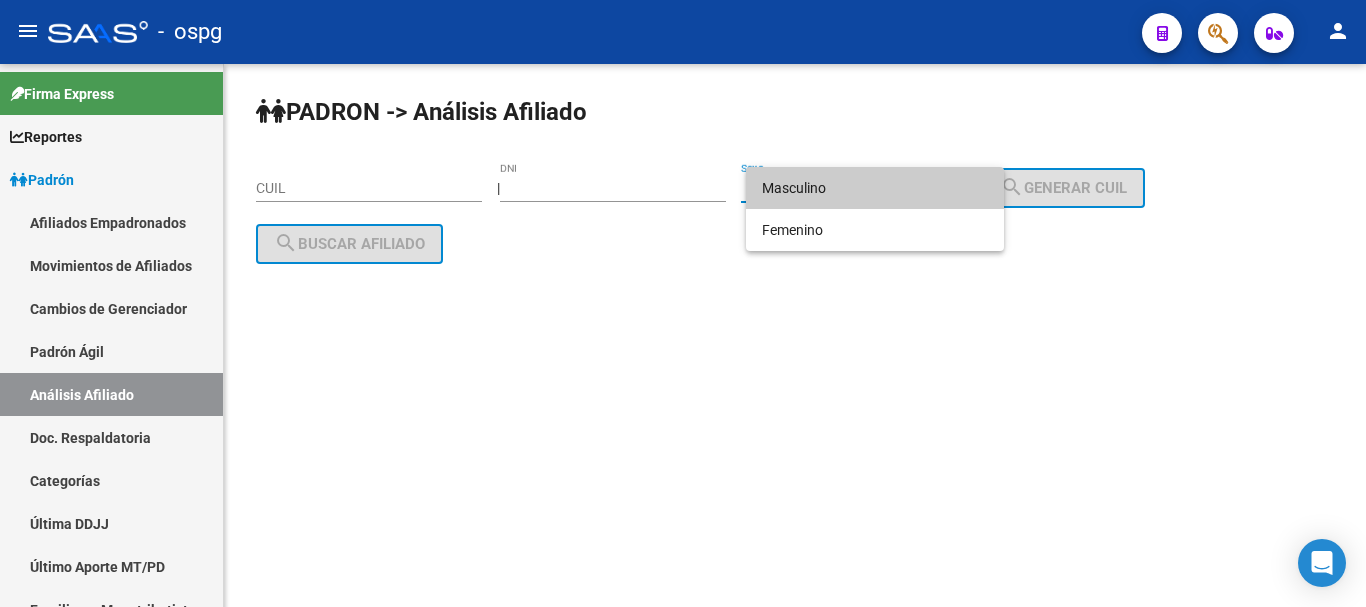 drag, startPoint x: 866, startPoint y: 166, endPoint x: 879, endPoint y: 223, distance: 58.463665 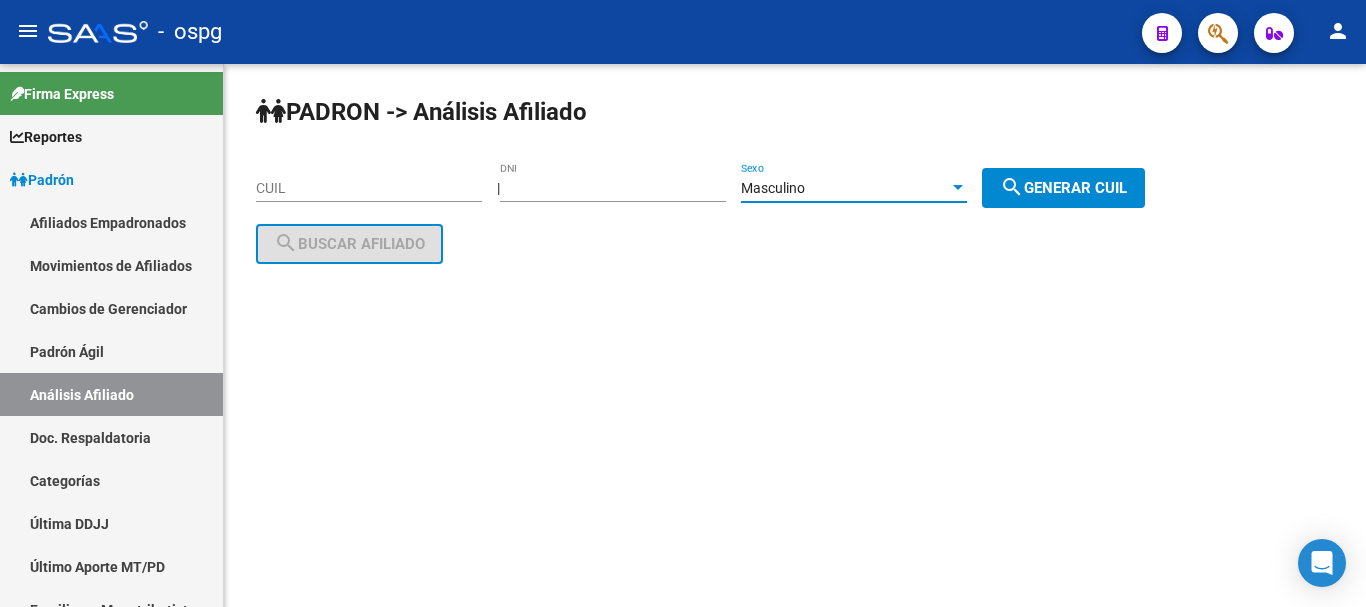 click on "Masculino" at bounding box center [845, 188] 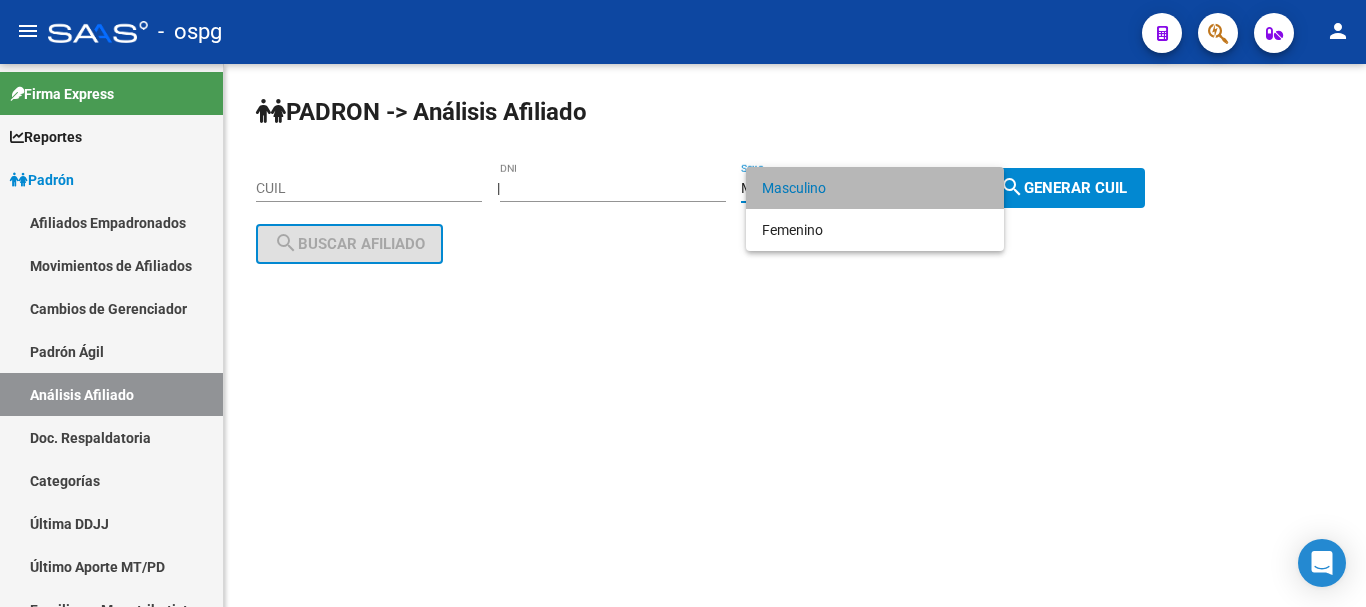 click on "Masculino" at bounding box center (875, 188) 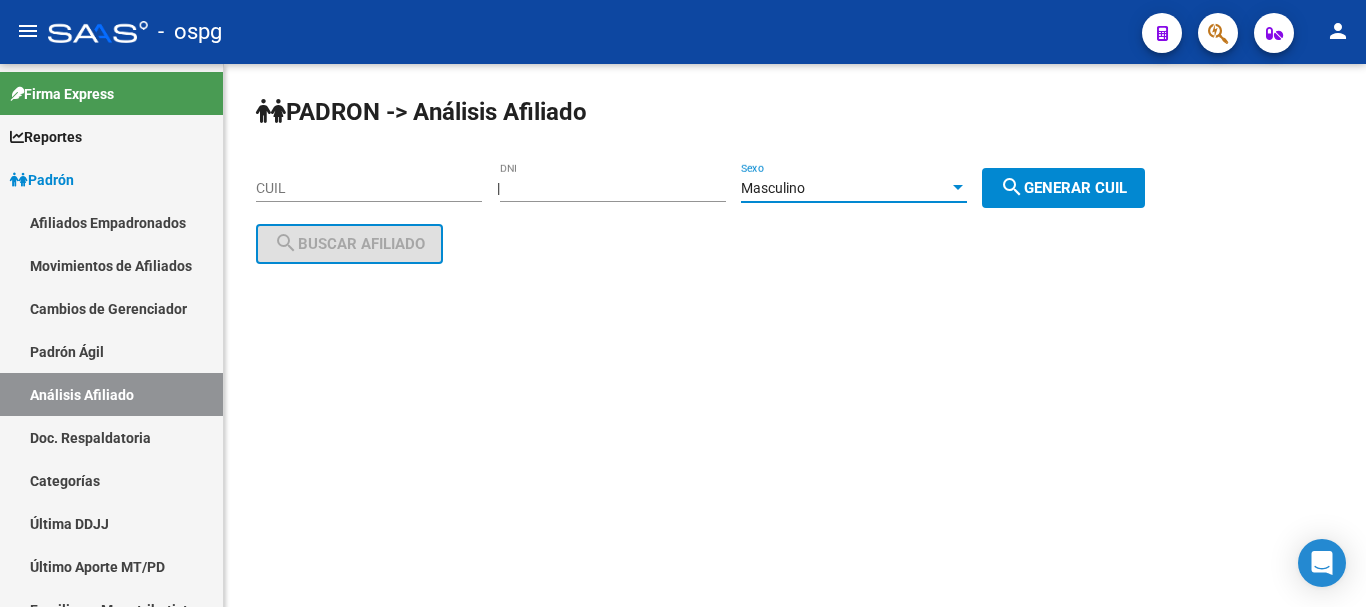 click on "search  Generar CUIL" 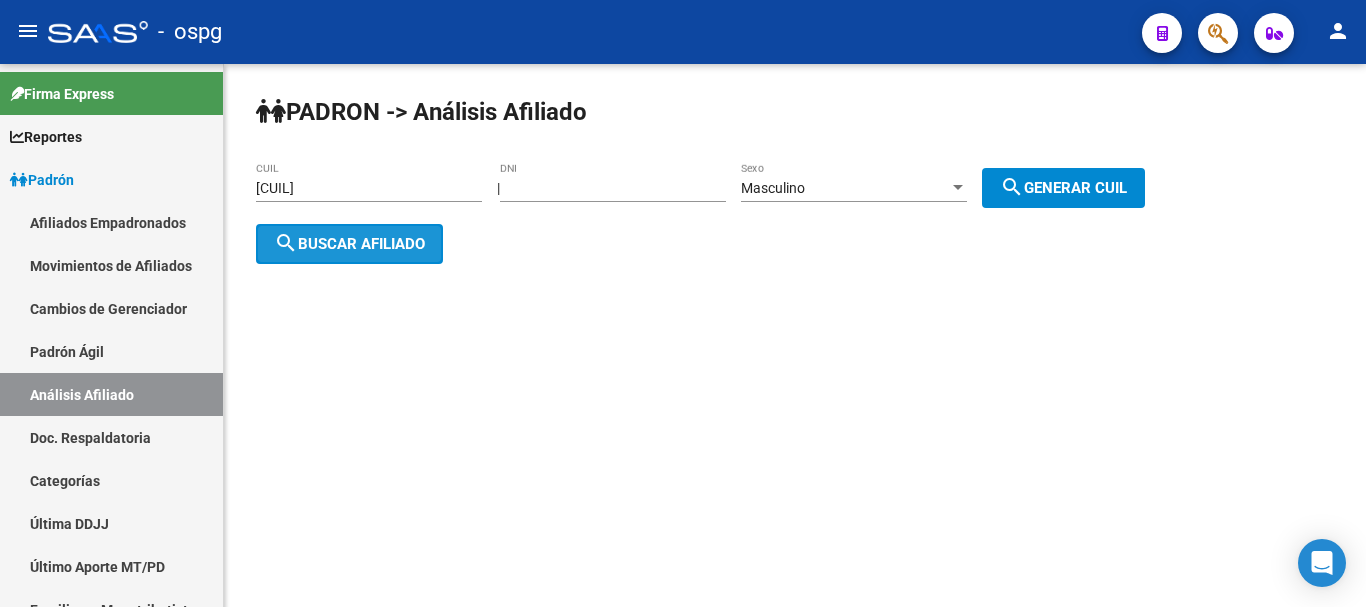 click on "search  Buscar afiliado" 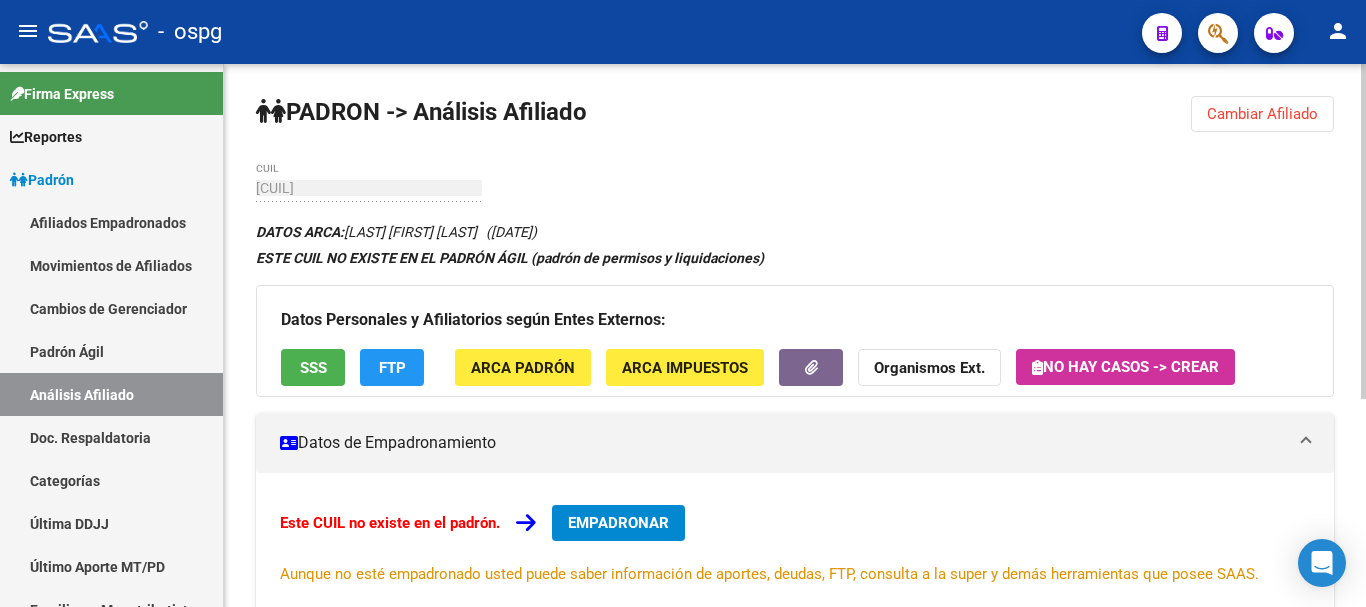click on "Cambiar Afiliado" 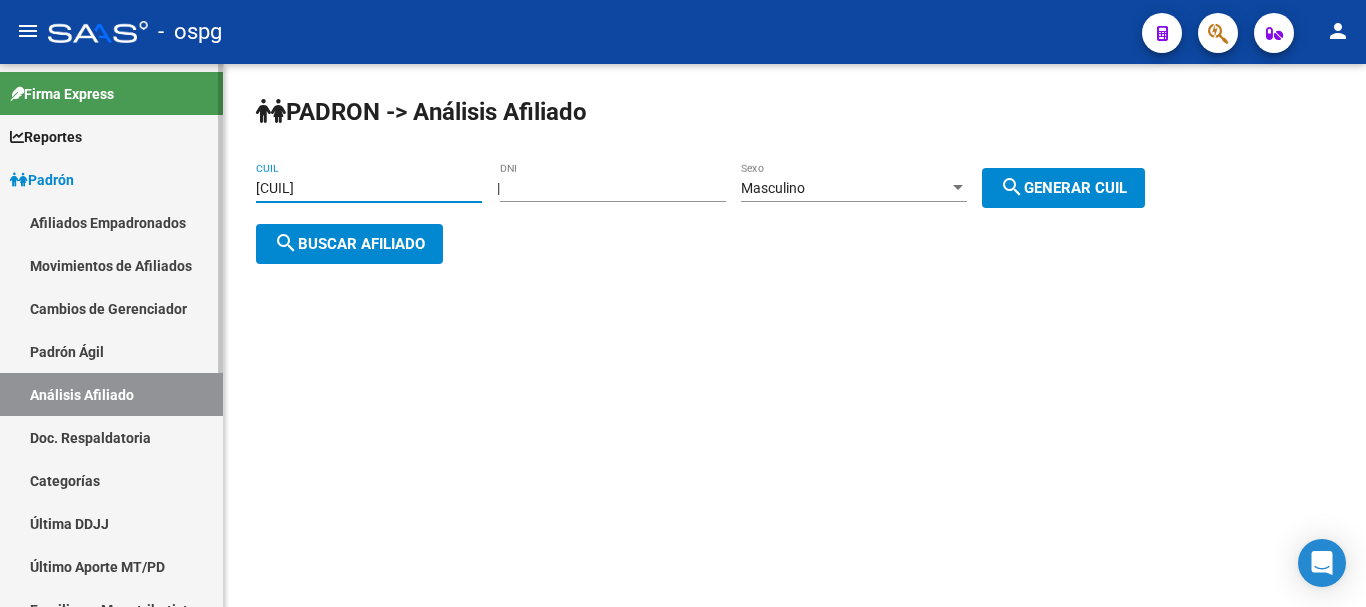 drag, startPoint x: 438, startPoint y: 184, endPoint x: 317, endPoint y: 33, distance: 193.49936 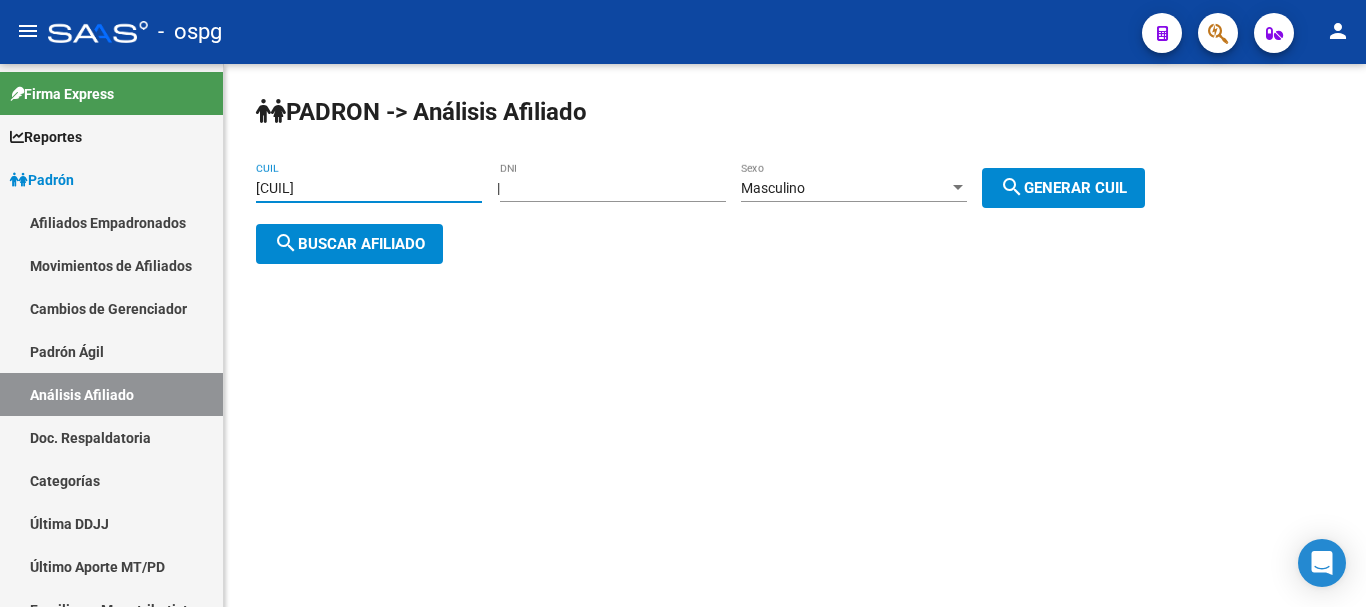 click on "search  Buscar afiliado" 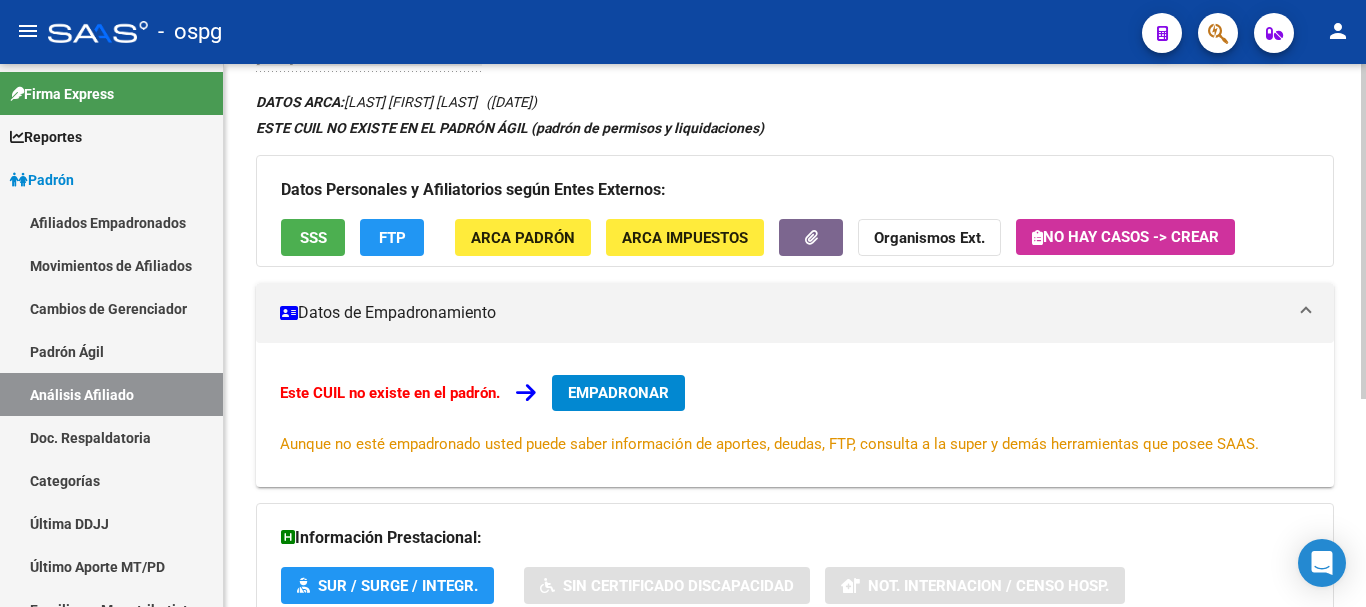 scroll, scrollTop: 0, scrollLeft: 0, axis: both 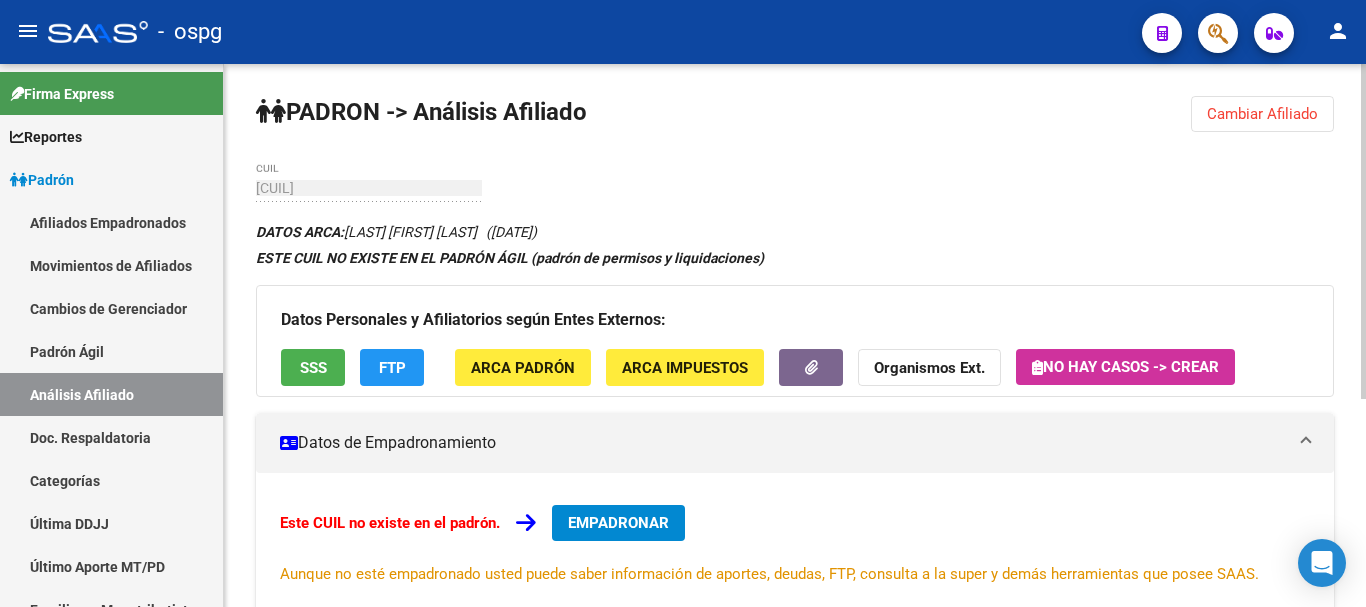 click 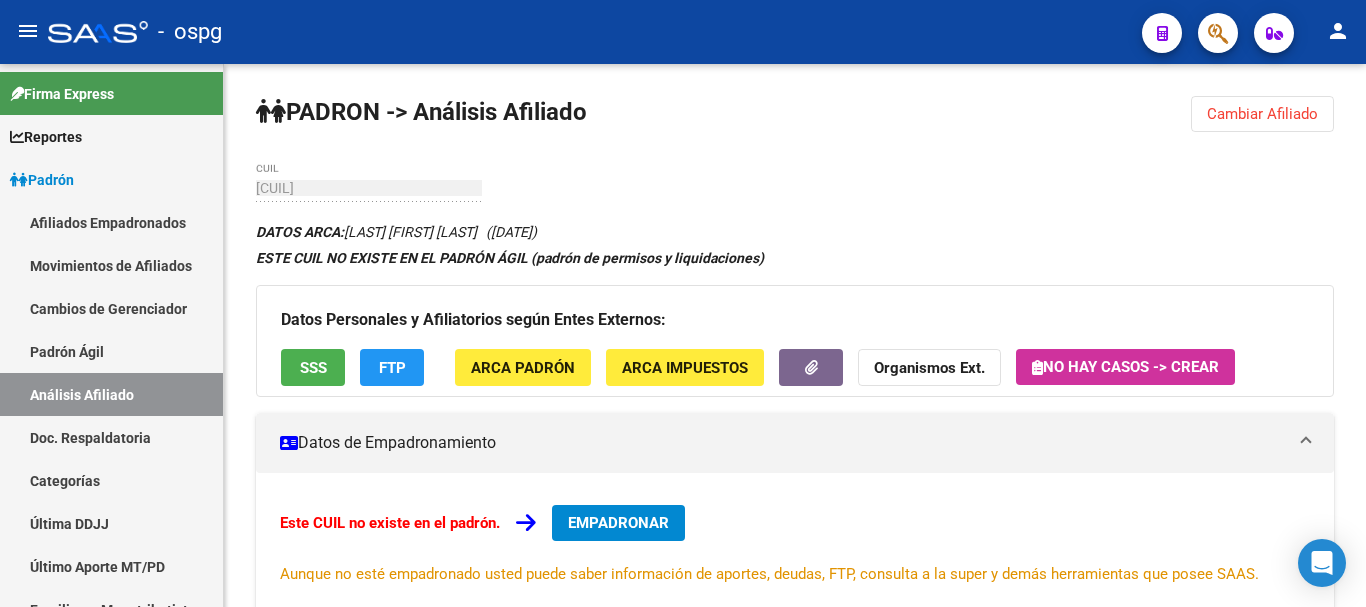 drag, startPoint x: 1281, startPoint y: 114, endPoint x: 1267, endPoint y: 116, distance: 14.142136 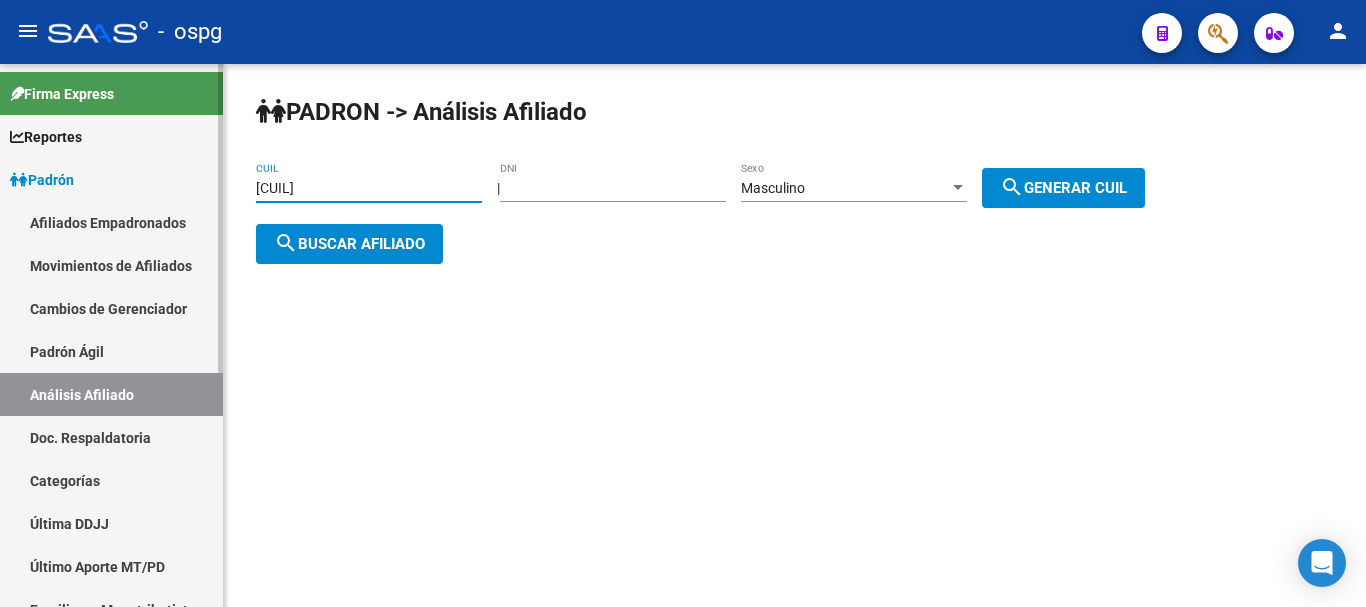 drag, startPoint x: 379, startPoint y: 179, endPoint x: 201, endPoint y: 189, distance: 178.28067 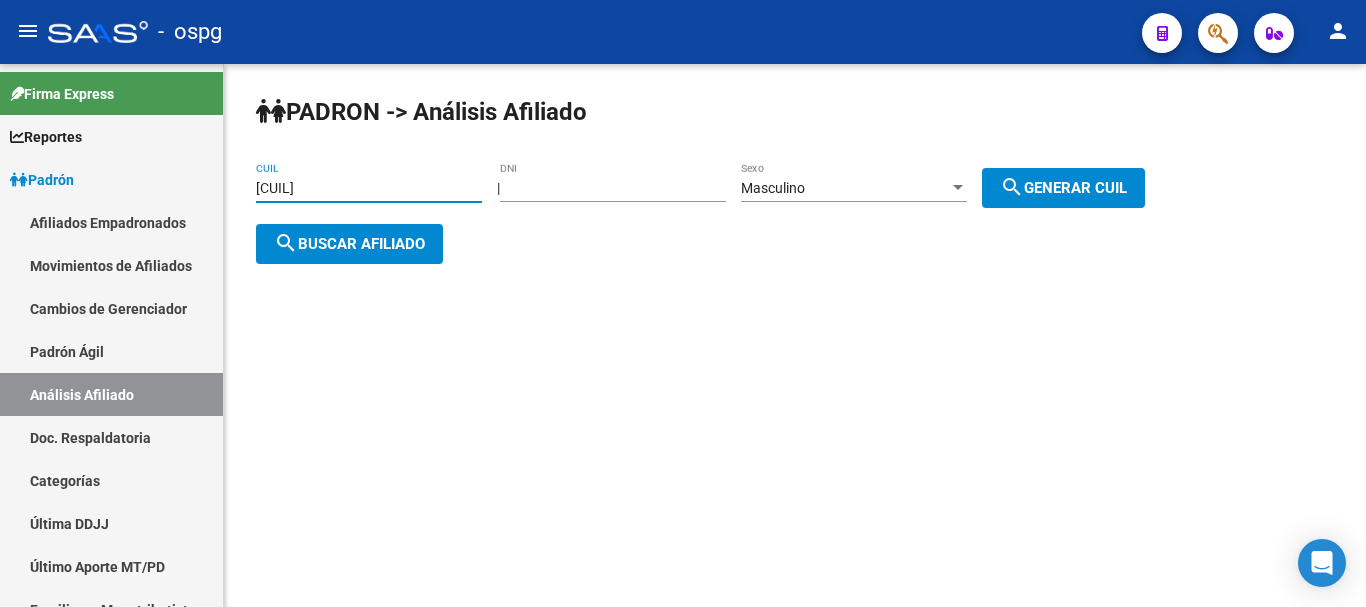 paste on "[CUIL]" 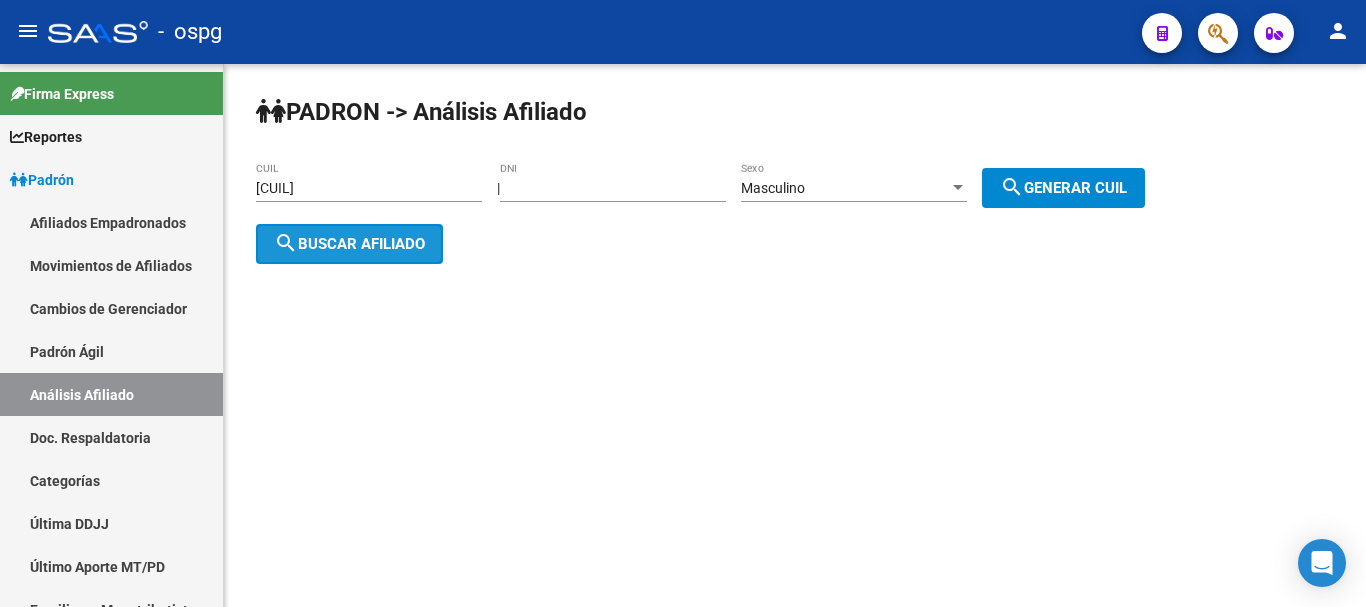 click on "search  Buscar afiliado" 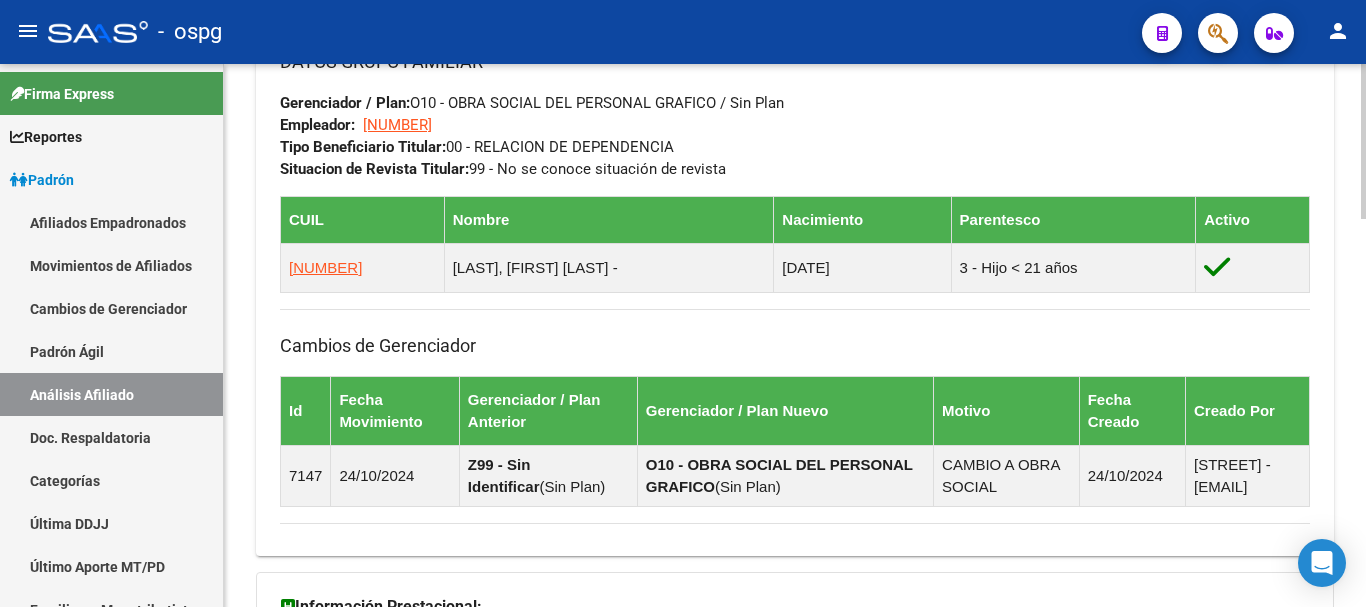 click 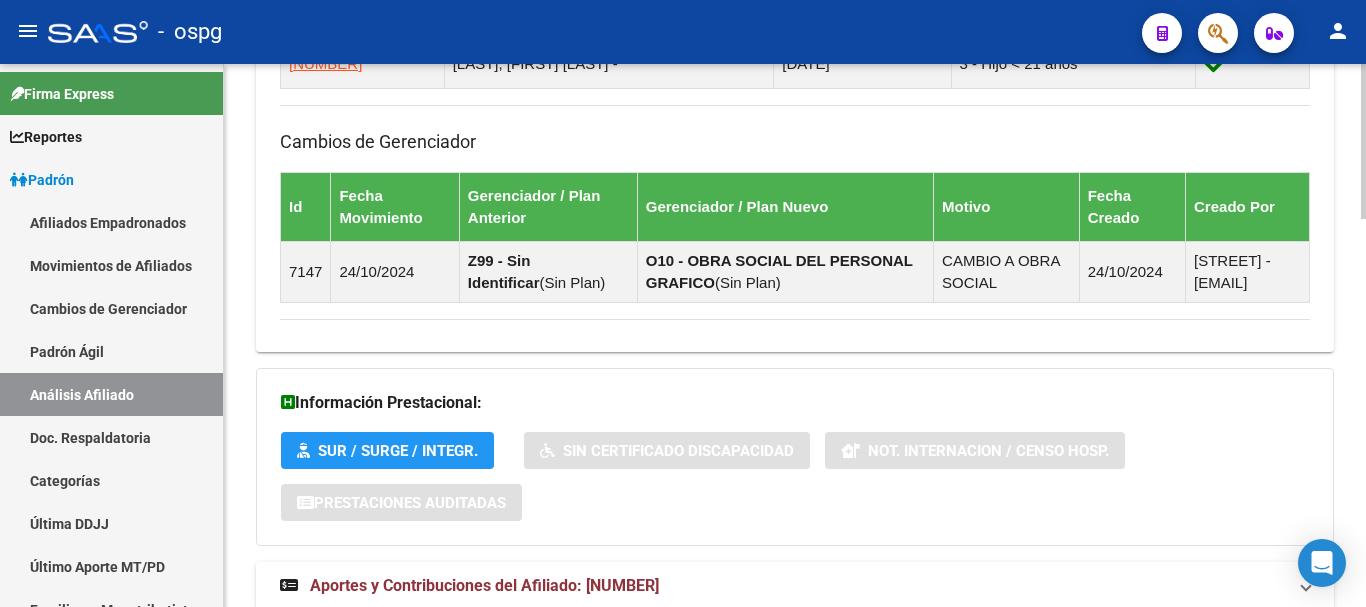 scroll, scrollTop: 1363, scrollLeft: 0, axis: vertical 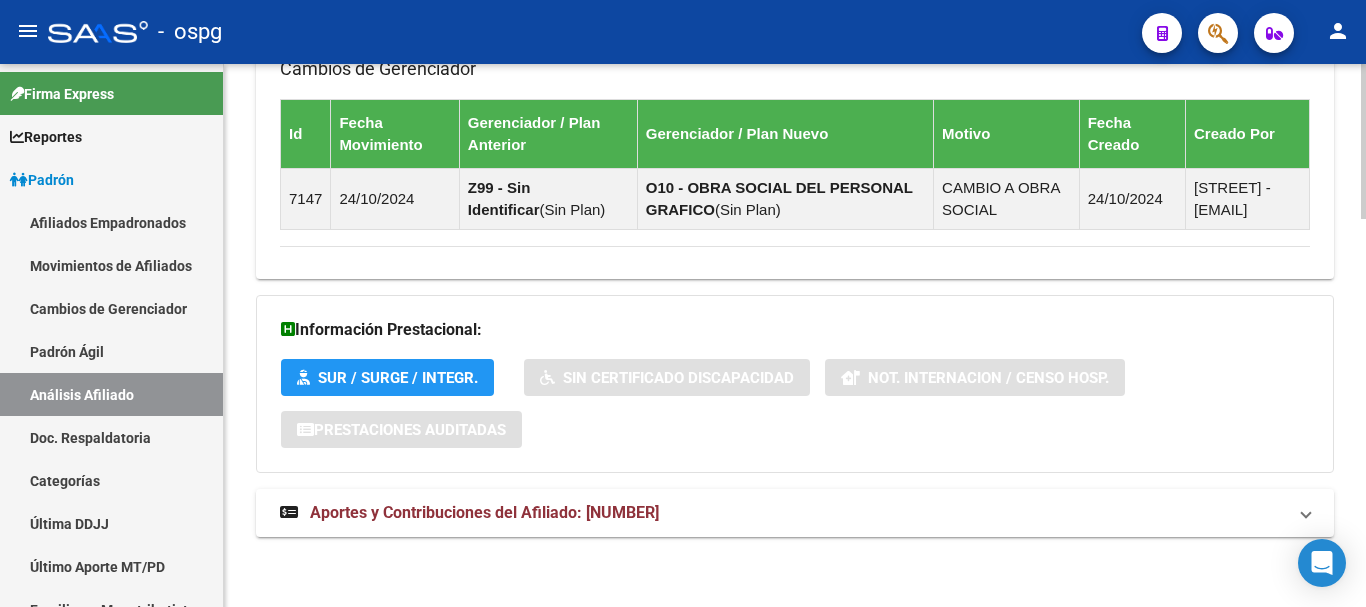 click on "PADRON -> Análisis Afiliado  Cambiar Afiliado
[CUIL] CUIL DATOS PADRÓN ÁGIL:  LUNA, CRISTIAN MAURICIO             |   ACTIVO   |     AFILIADO TITULAR  Datos Personales y Afiliatorios según Entes Externos: SSS FTP ARCA Padrón ARCA Impuestos Organismos Ext.   No hay casos -> Crear
Gerenciador:      O10 - OBRA SOCIAL DEL PERSONAL GRAFICO Atención telefónica: Atención emergencias: Otros Datos Útiles:    Datos de Empadronamiento  Enviar Credencial Digital remove_red_eye Movimientos    Sin Certificado Discapacidad Crear Familiar ABM Rápido ABM Etiquetas: Estado: ACTIVO Última Alta Formal:  01/08/2009 Ultimo Tipo Movimiento Alta:  ALTA desde el Padrón Entregado x SSS Comentario ADMIN:  Migración Padrón Completo SSS el 2024-08-29 14:44:37 DATOS DEL AFILIADO Apellido:   LUNA, CRISTIAN MAURICIO        CUIL:  [NUMBER] Documento:  DU - DOCUMENTO UNICO [NUMBER]  Nacionalidad:  ARGENTINA Parentesco:  0 - Titular Estado Civil:  Soltero Discapacitado:    NO (00) Sexo:  M Nacimiento:" 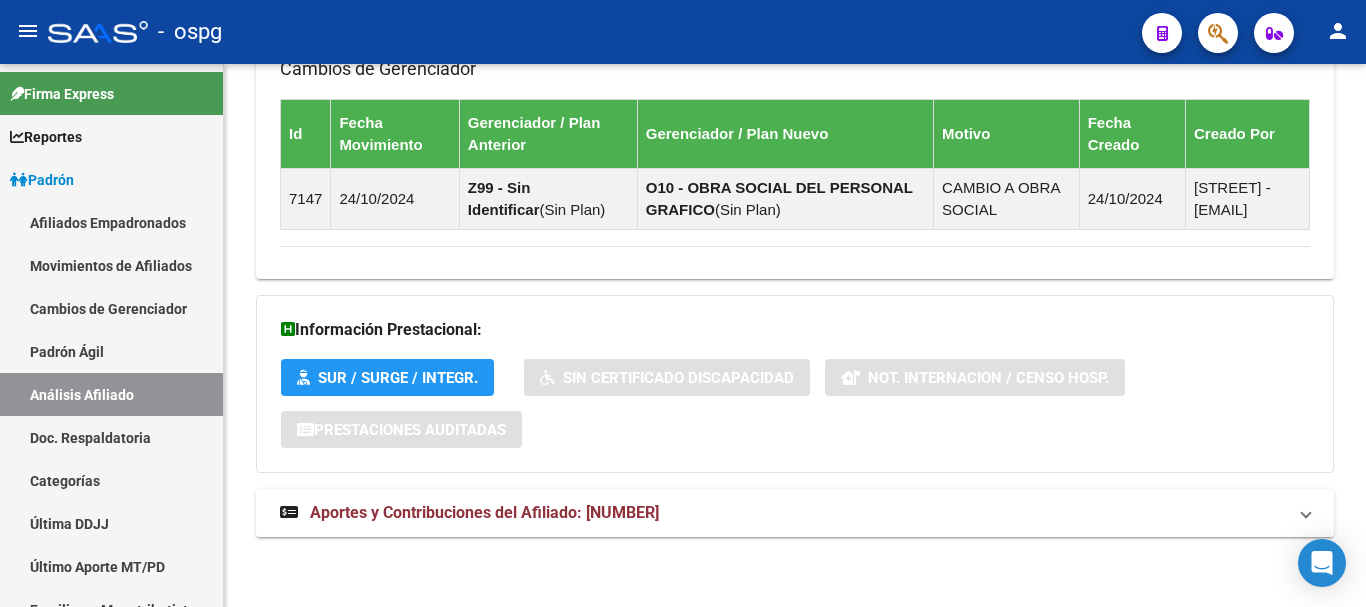 click on "Aportes y Contribuciones del Afiliado: [NUMBER]" at bounding box center [795, 513] 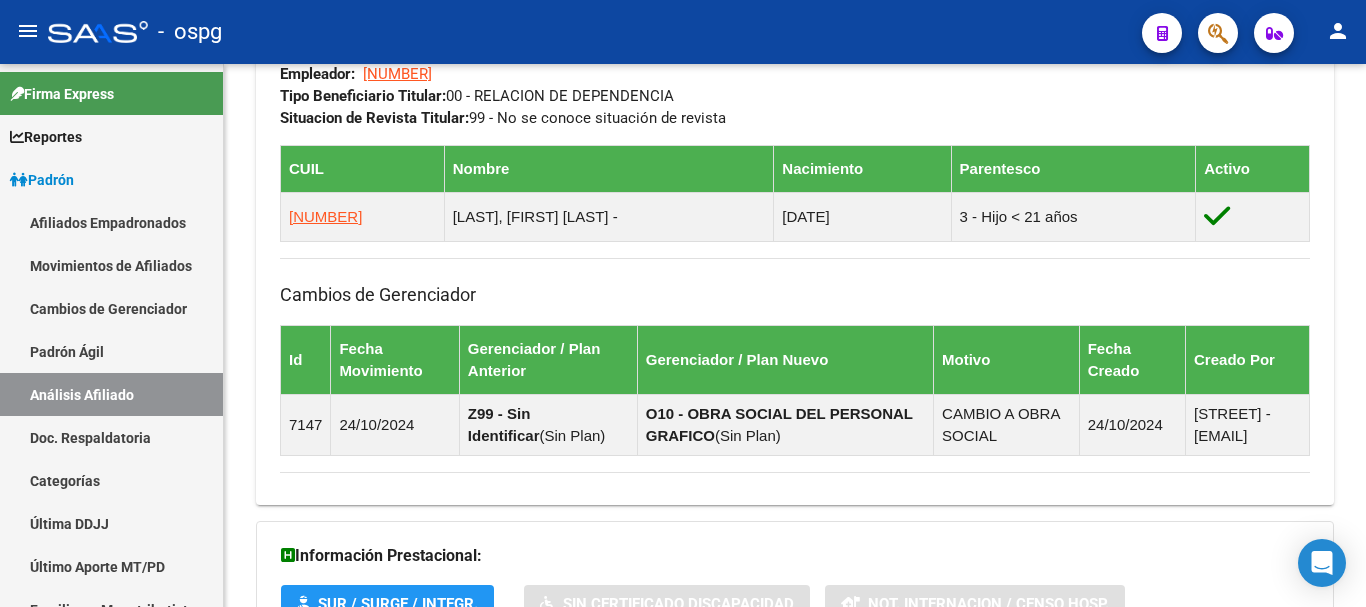 click 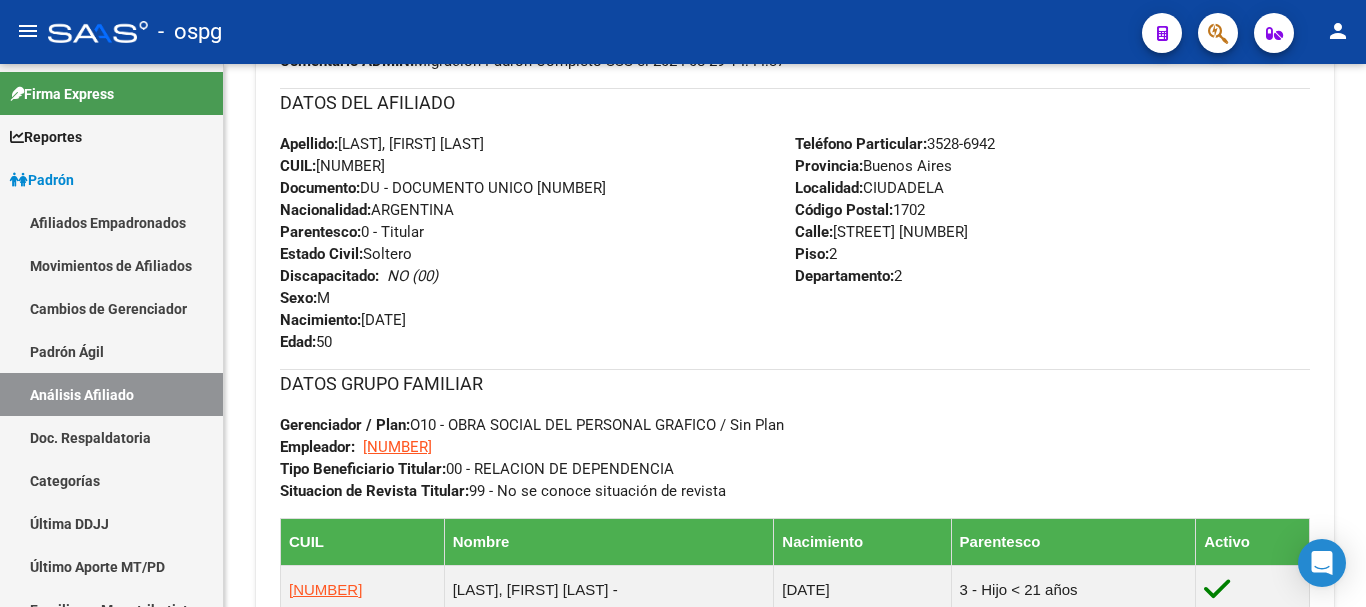 click 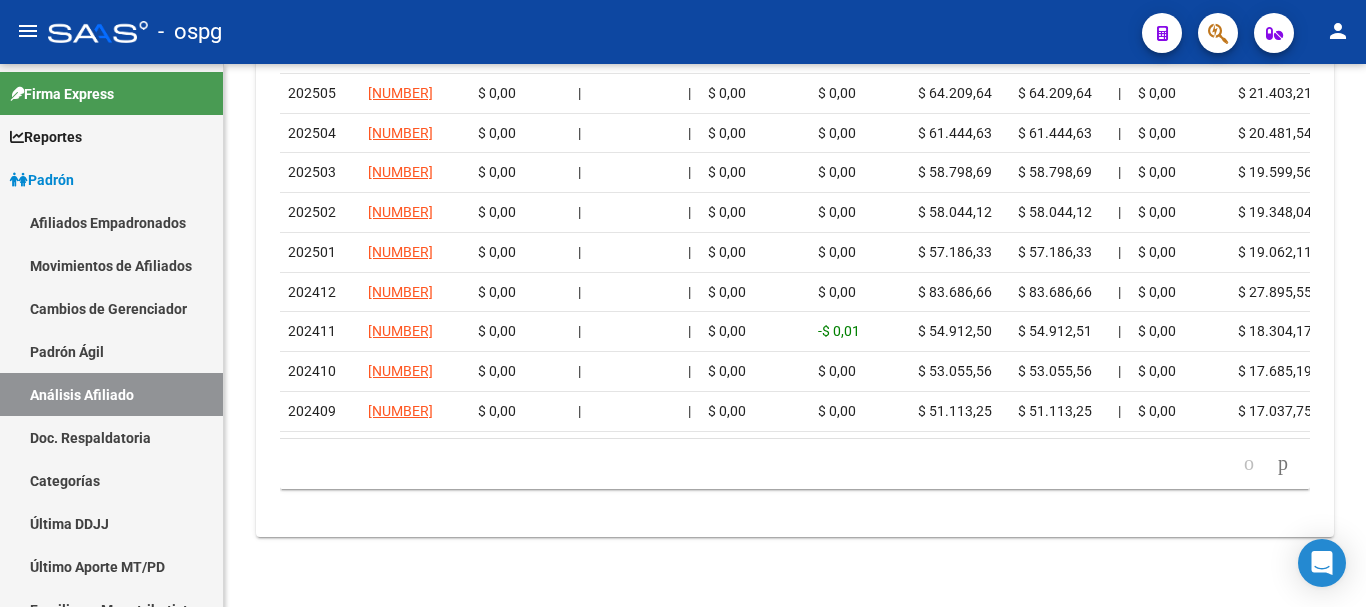 click on "menu -   ospg  person    Firma Express     Reportes Ingresos Devengados Análisis Histórico Detalles Transferencias RG sin DDJJ Detalles por CUIL RG Detalles - MT/PD MT morosos Padrón Traspasos x O.S. Traspasos x Gerenciador Traspasos x Provincia Nuevos Aportantes Métricas - Padrón SSS Métricas - Crecimiento Población    Padrón Afiliados Empadronados Movimientos de Afiliados Cambios de Gerenciador Padrón Ágil Análisis Afiliado Doc. Respaldatoria Categorías Última DDJJ Último Aporte MT/PD Familiares Monotributistas Altas Directas    Integración (discapacidad) Certificado Discapacidad    Fiscalización RG Deuda X Empresa Listado de Empresas Análisis Empresa Actas Ingresos Percibidos Ingresos Percibidos Prorrateado x CUIL Cheques en Cartera Cheques rebotados sin cambiar ABM - Grupos de Fiscalizadores ABM - Fiscalizadores DDJJ Sospechosas    Casos / Tickets Casos Casos Movimientos Comentarios Documentación Adj.    Explorador de Archivos ARCA DDJJ / Nóminas Detalles ANSES Jubilados SSS" at bounding box center (683, 303) 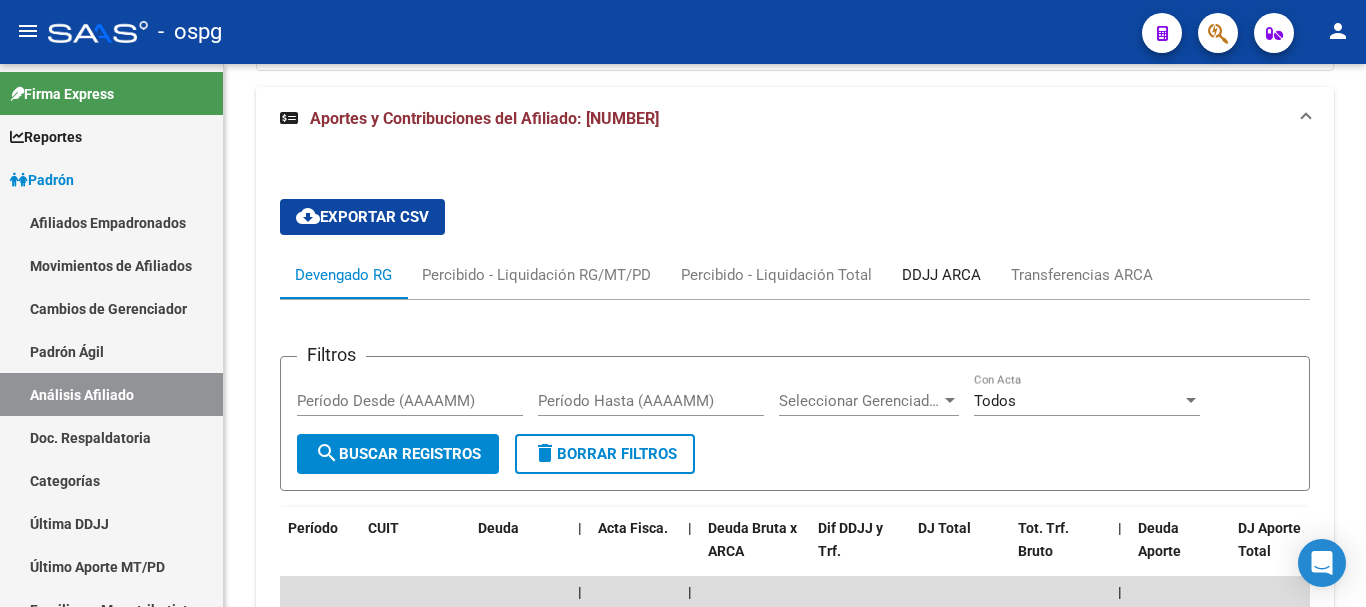 click on "DDJJ ARCA" at bounding box center (941, 275) 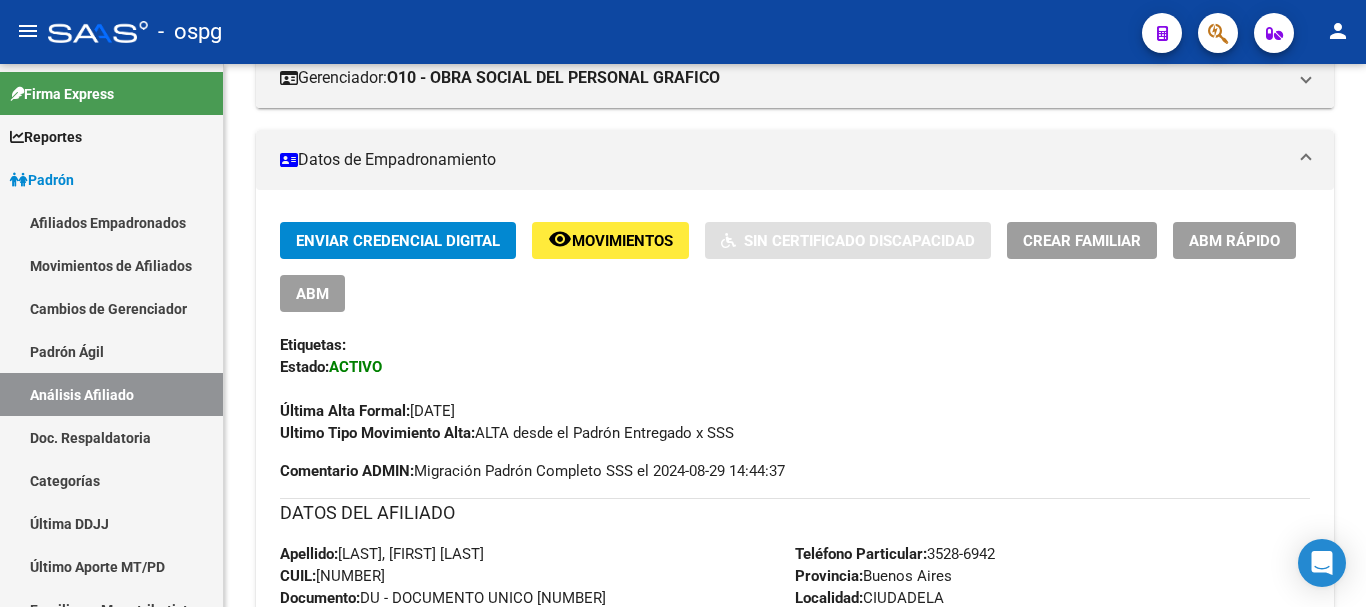 scroll, scrollTop: 454, scrollLeft: 0, axis: vertical 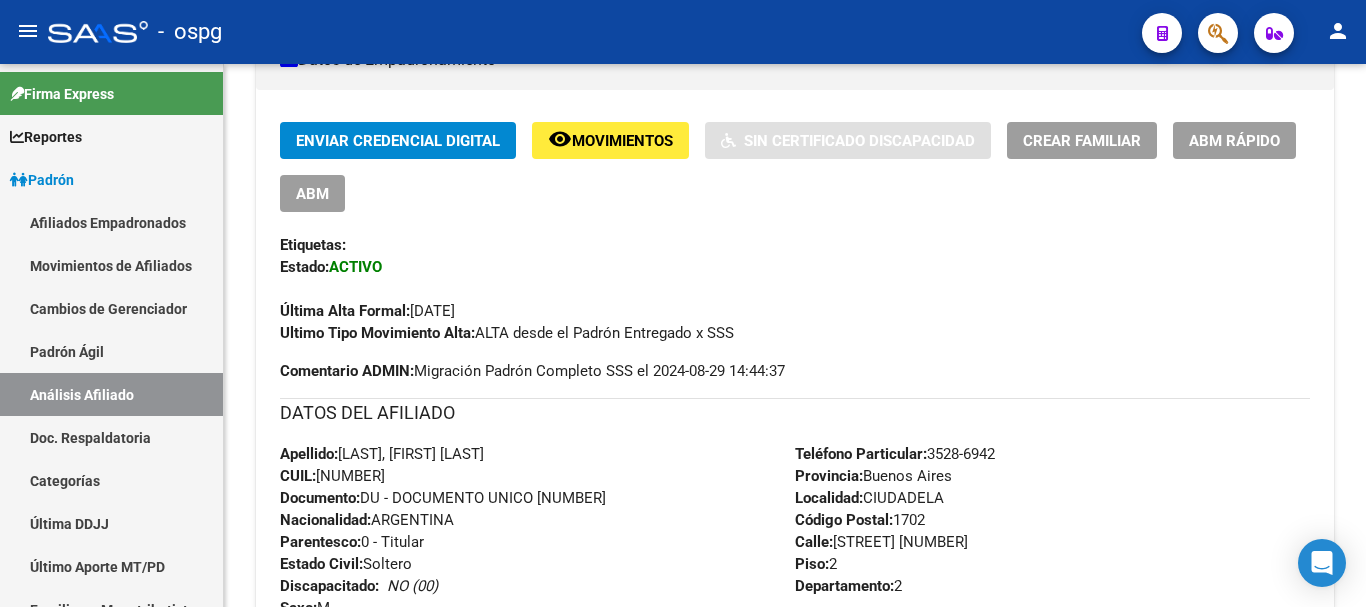 drag, startPoint x: 1072, startPoint y: 160, endPoint x: 1072, endPoint y: 144, distance: 16 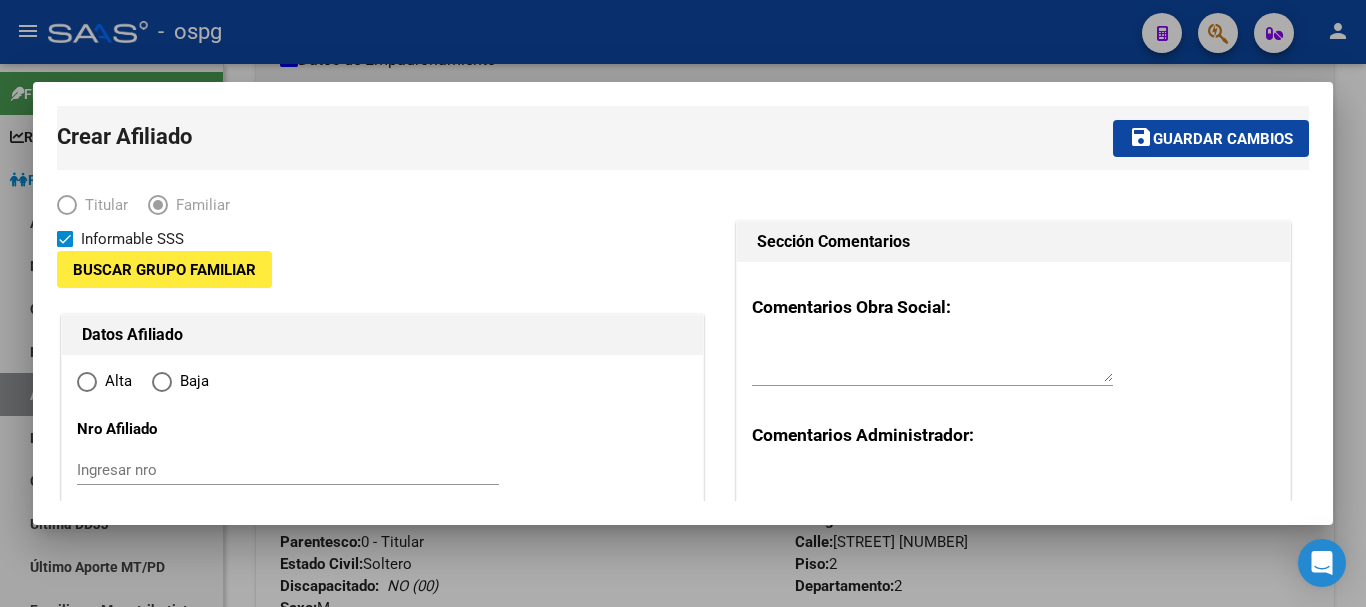 type on "[CUIL]" 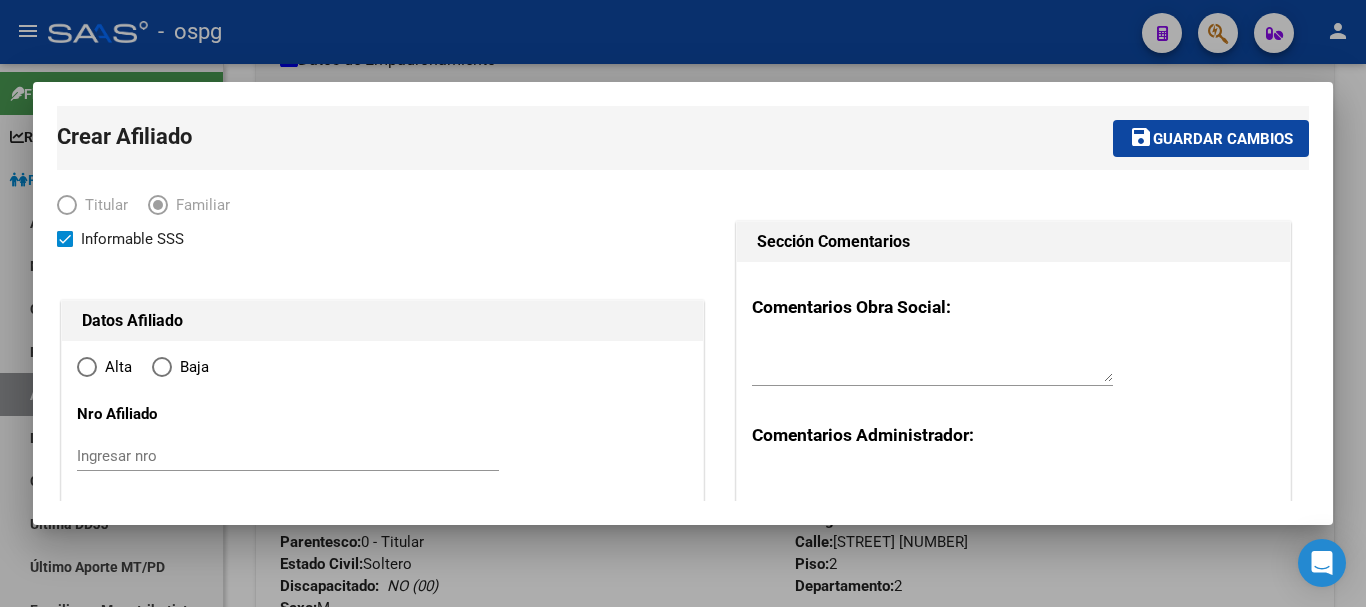 type on "CIUDADELA" 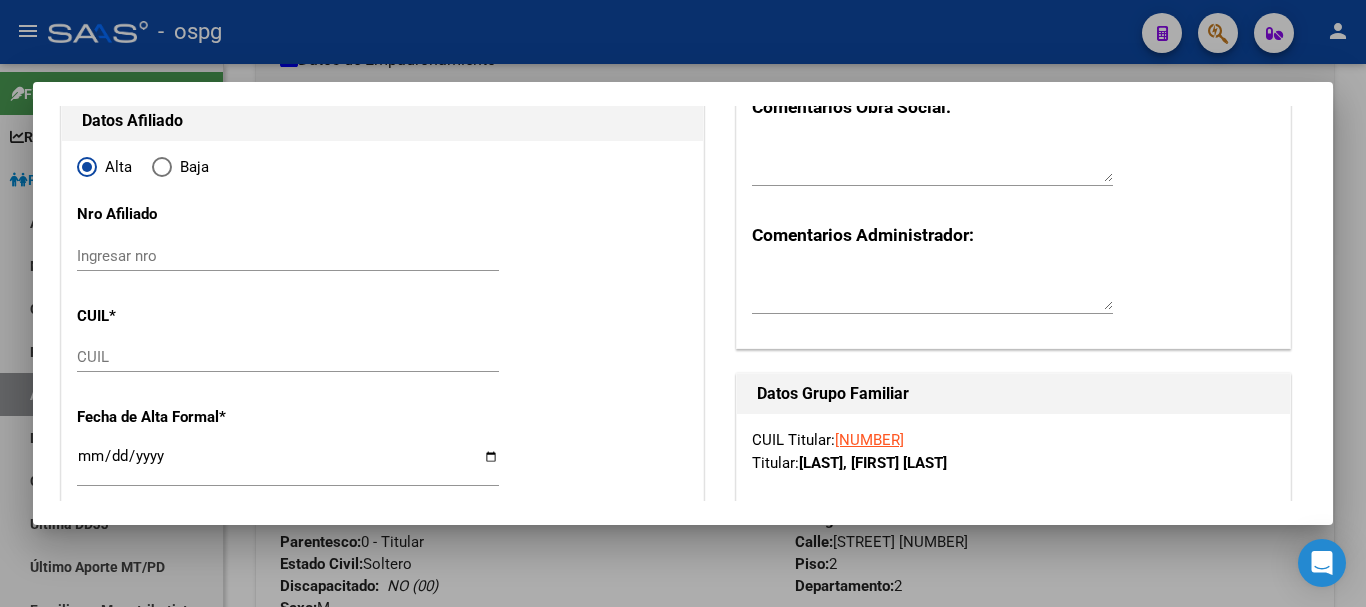 type on "[CUIL]" 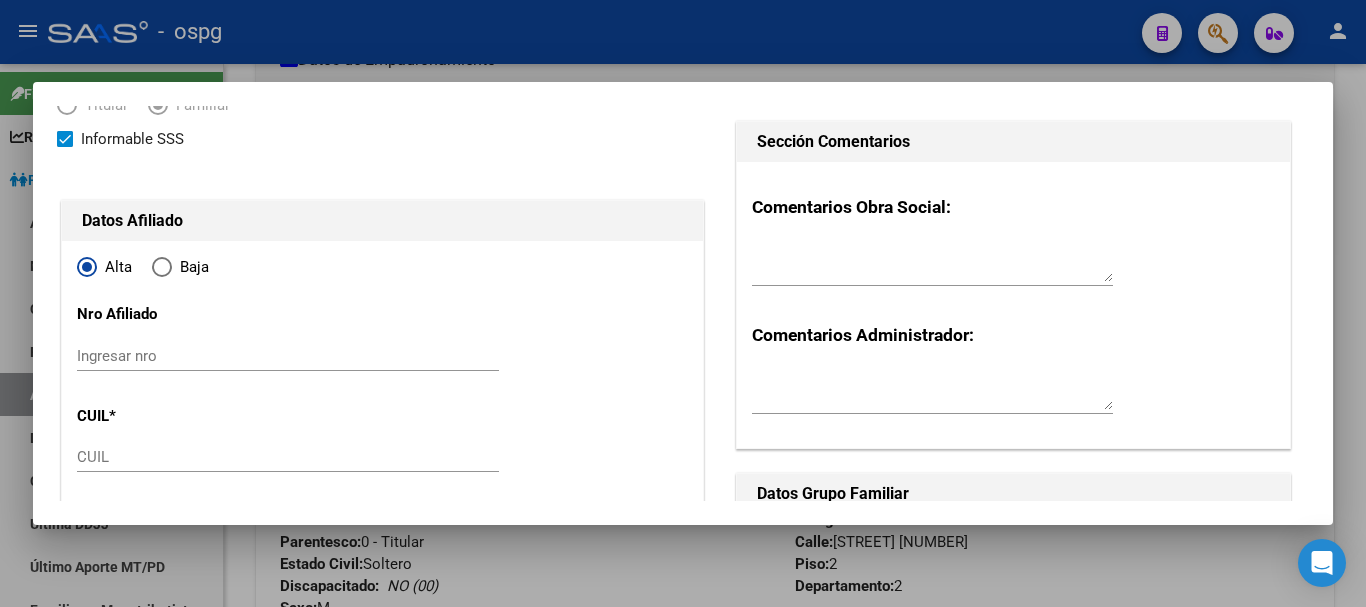 click on "CUIL" at bounding box center [288, 457] 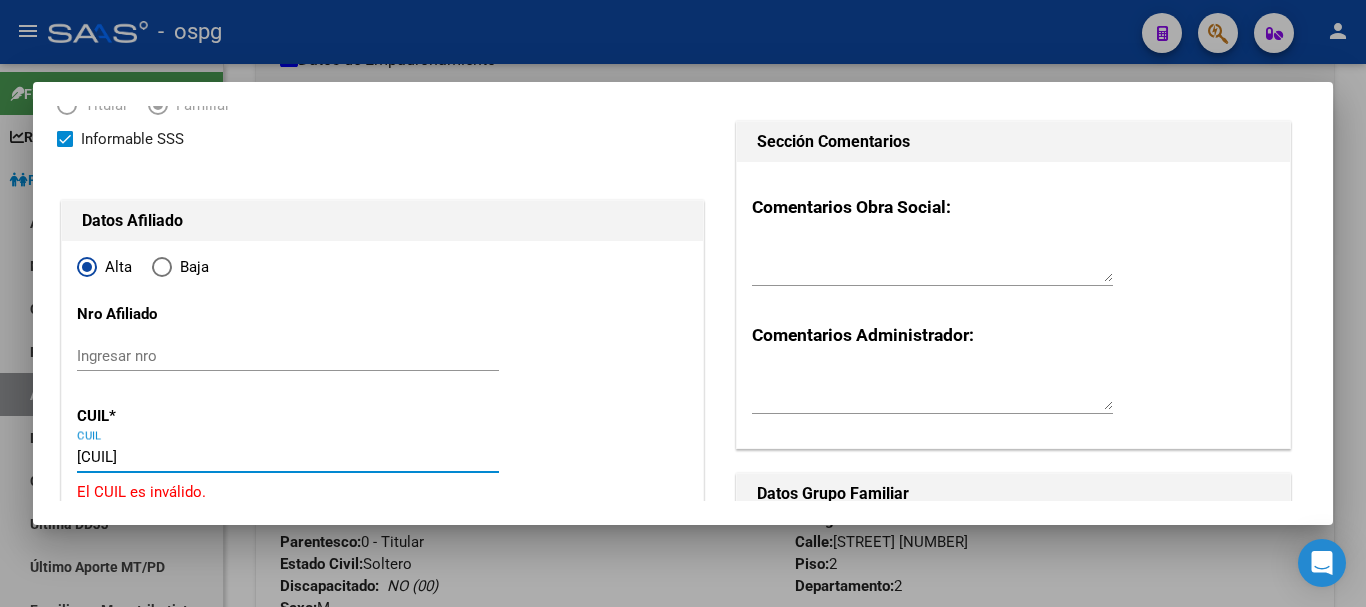 type on "[CUIL]" 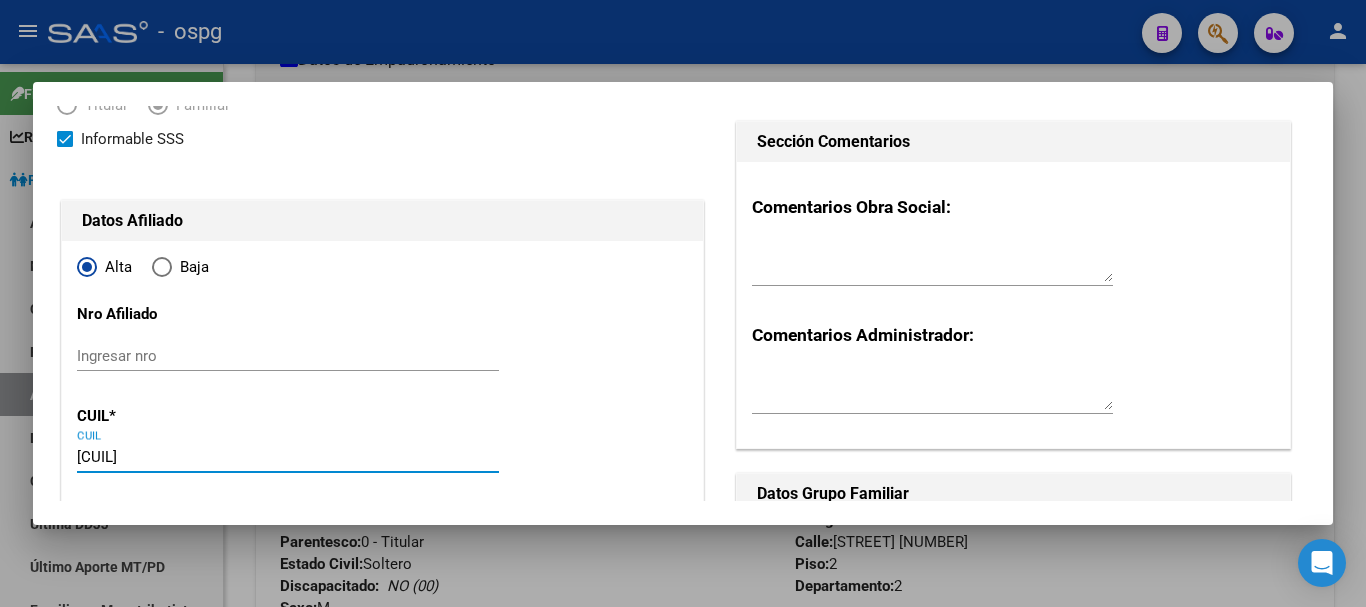 type on "[NUMBER]" 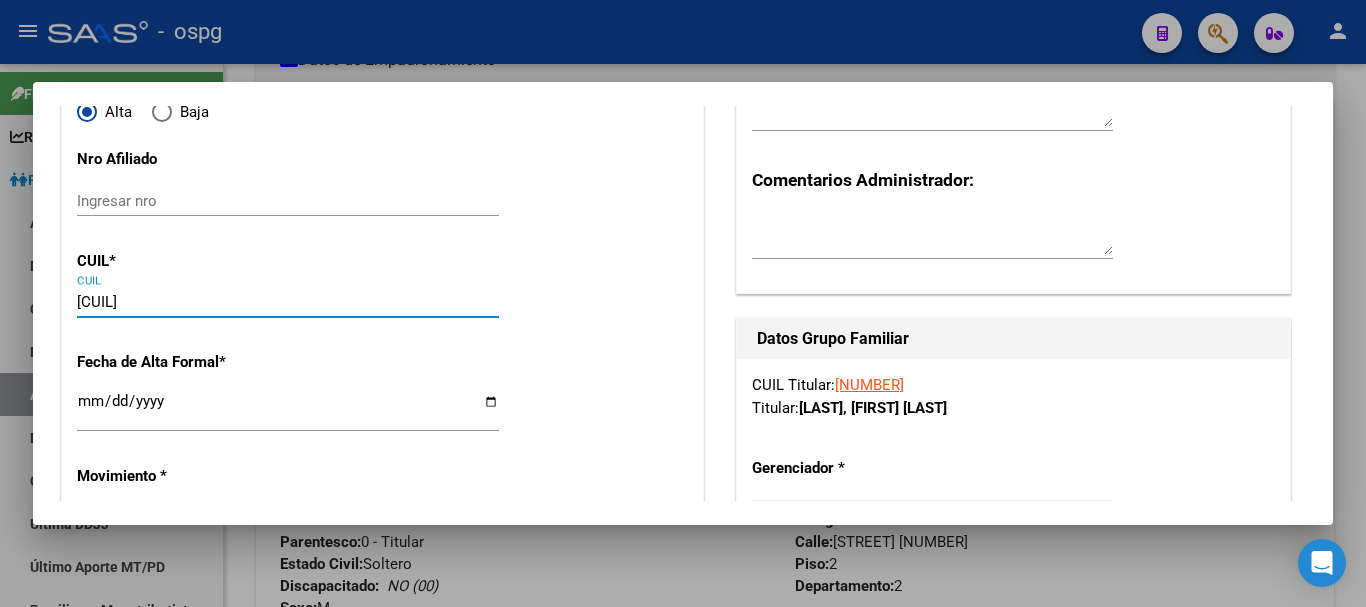 scroll, scrollTop: 300, scrollLeft: 0, axis: vertical 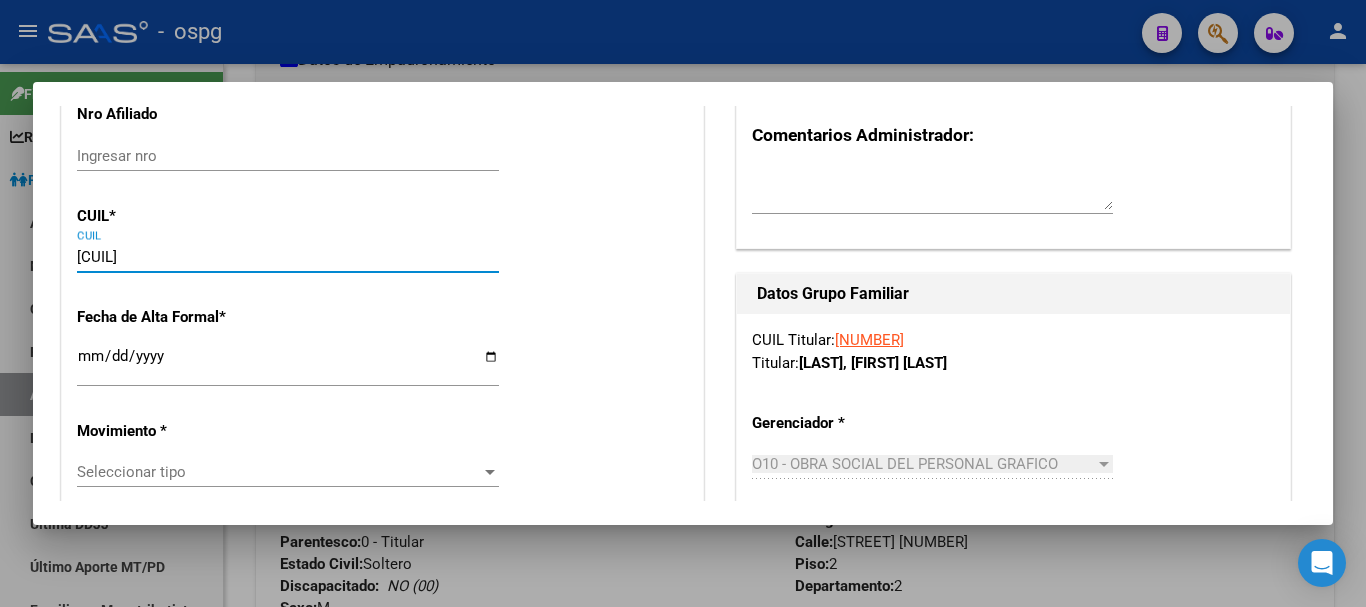 type on "[CUIL]" 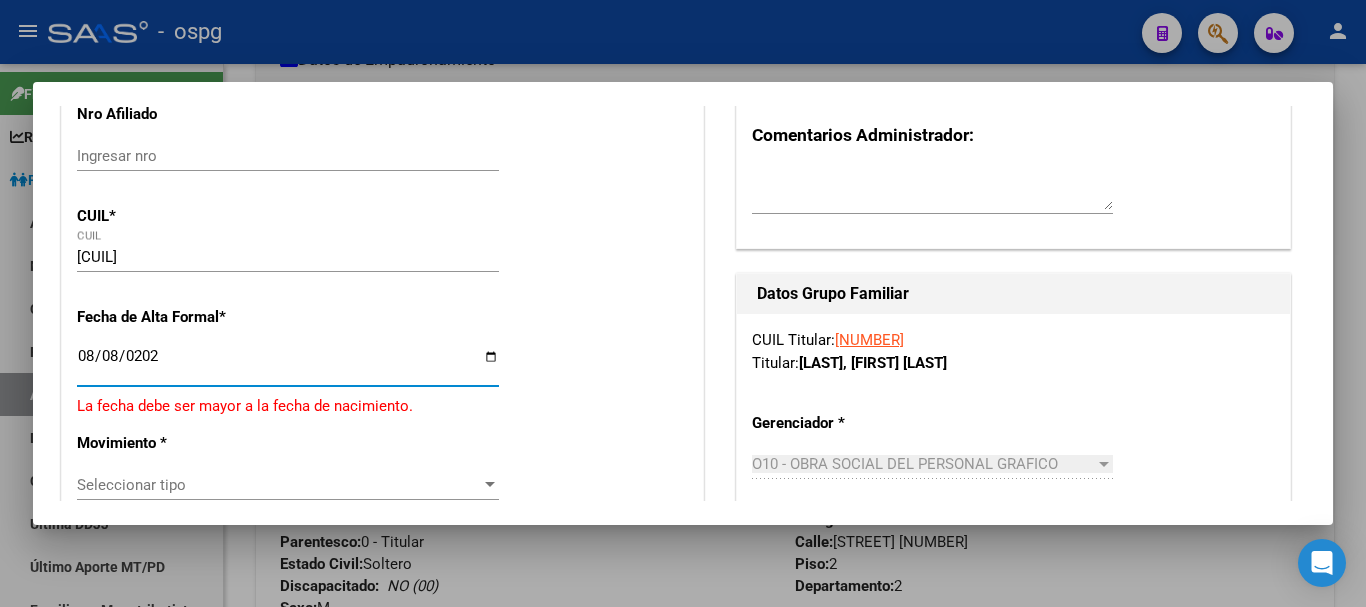 type on "2025-08-08" 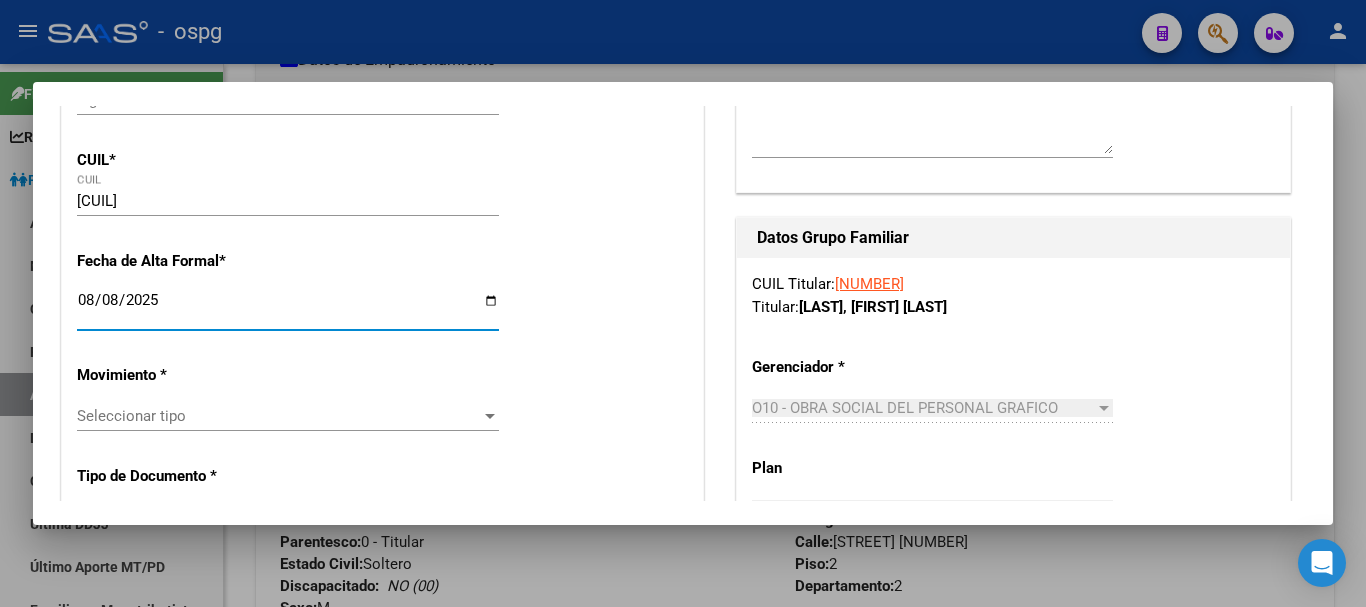 scroll, scrollTop: 400, scrollLeft: 0, axis: vertical 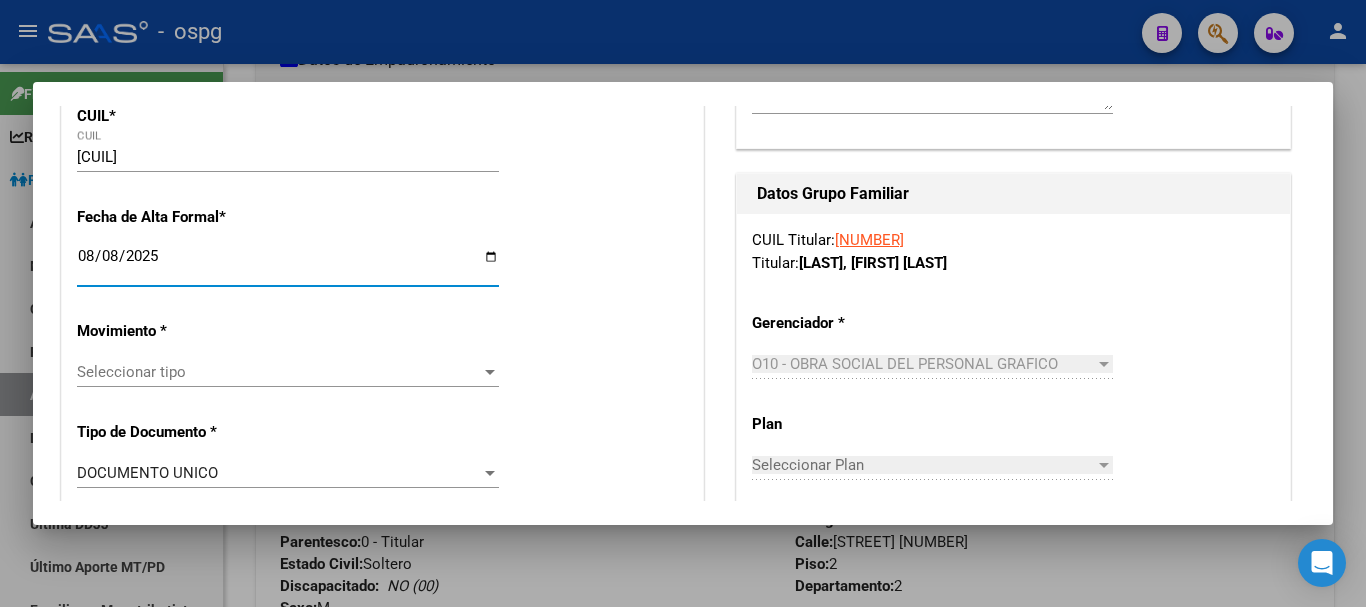 click on "Crear Afiliado    save Guardar cambios   Titular   Familiar    Informable SSS  Datos Afiliado   Alta   Baja Nro Afiliado    Ingresar nro  CUIL  *   [CUIL] CUIL  ARCA Padrón Fecha de Alta Formal  *   [DATE] Ingresar fecha   Movimiento * Seleccionar tipo Seleccionar tipo  Tipo de Documento * DOCUMENTO UNICO Seleccionar tipo Nro Documento  *   [NUMBER] Ingresar nro  Apellido  *   LUNA Ingresar apellido  Nombre  *   LUKA SAMIR Ingresar nombre  Fecha de nacimiento  *   [DATE] Ingresar fecha   Parentesco * Seleccionar parentesco Seleccionar parentesco  Estado Civil * Seleccionar tipo Seleccionar tipo  Sexo * Masculino Seleccionar sexo  Nacionalidad * ARGENTINA Seleccionar tipo  Discapacitado * No incapacitado Seleccionar tipo Vencimiento Certificado Estudio    Ingresar fecha   Tipo domicilio * Domicilio Completo Seleccionar tipo domicilio  Provincia * Buenos Aires Seleccionar provincia Localidad  *   CIUDADELA Ingresar el nombre  Codigo Postal  *   [POSTAL CODE] Ingresar el codigo  Calle  *   [STREET] Ingresar calle  Numero  *   [NUMBER] Ingresar nro  Piso    Ingresar piso  Departamento" at bounding box center [382, 1369] 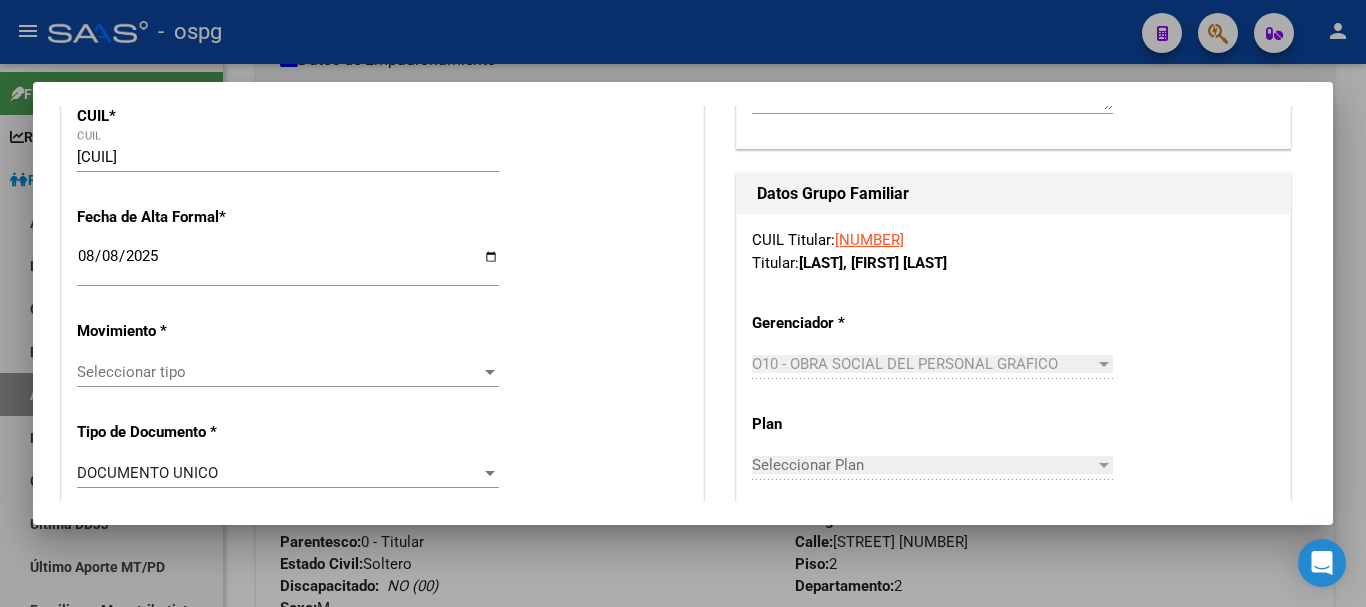 click on "Seleccionar tipo Seleccionar tipo" 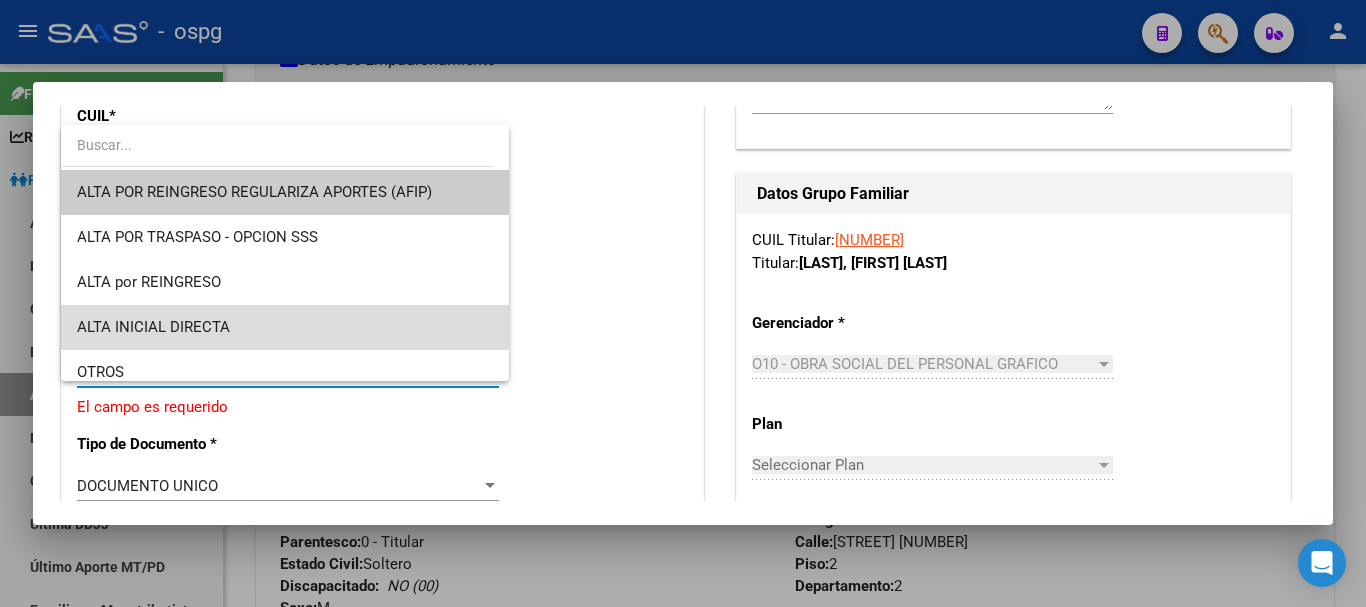 click on "ALTA INICIAL DIRECTA" at bounding box center [285, 327] 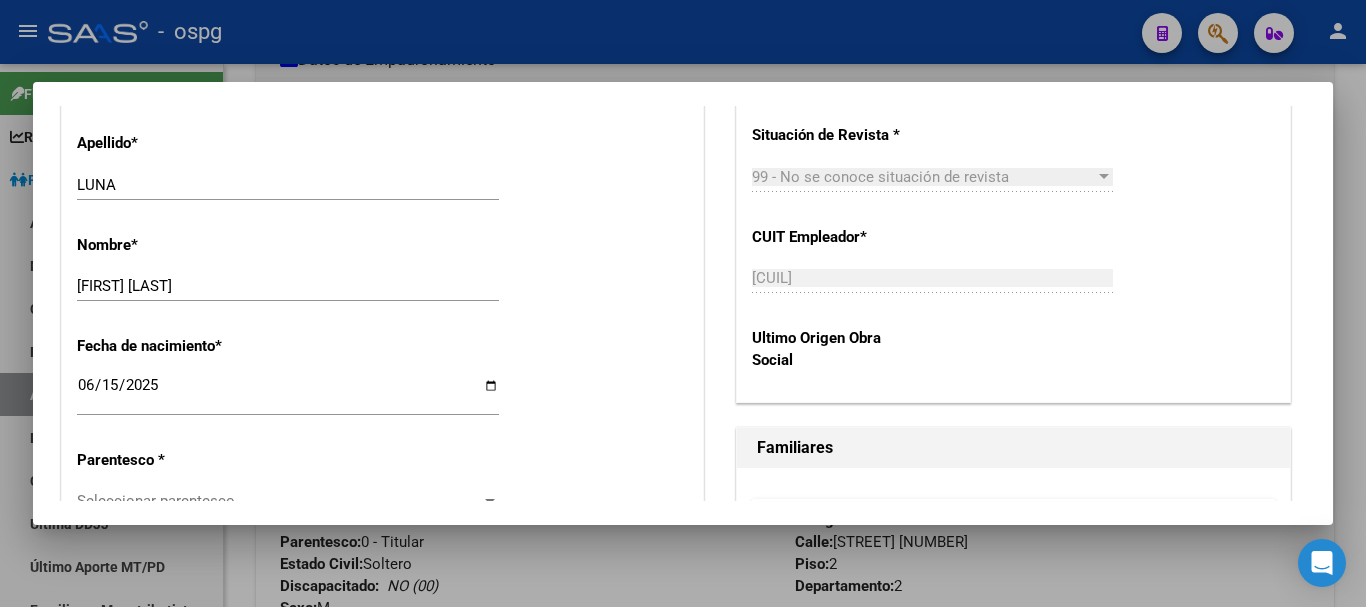 scroll, scrollTop: 900, scrollLeft: 0, axis: vertical 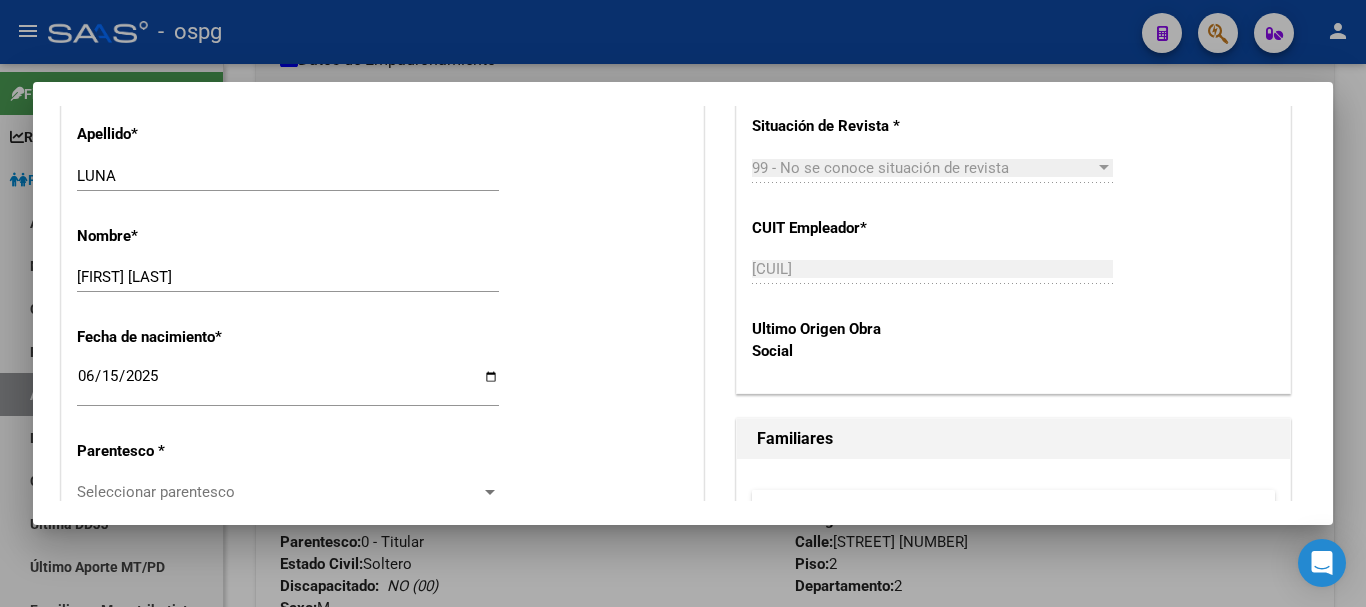 click on "Seleccionar parentesco" at bounding box center [279, 492] 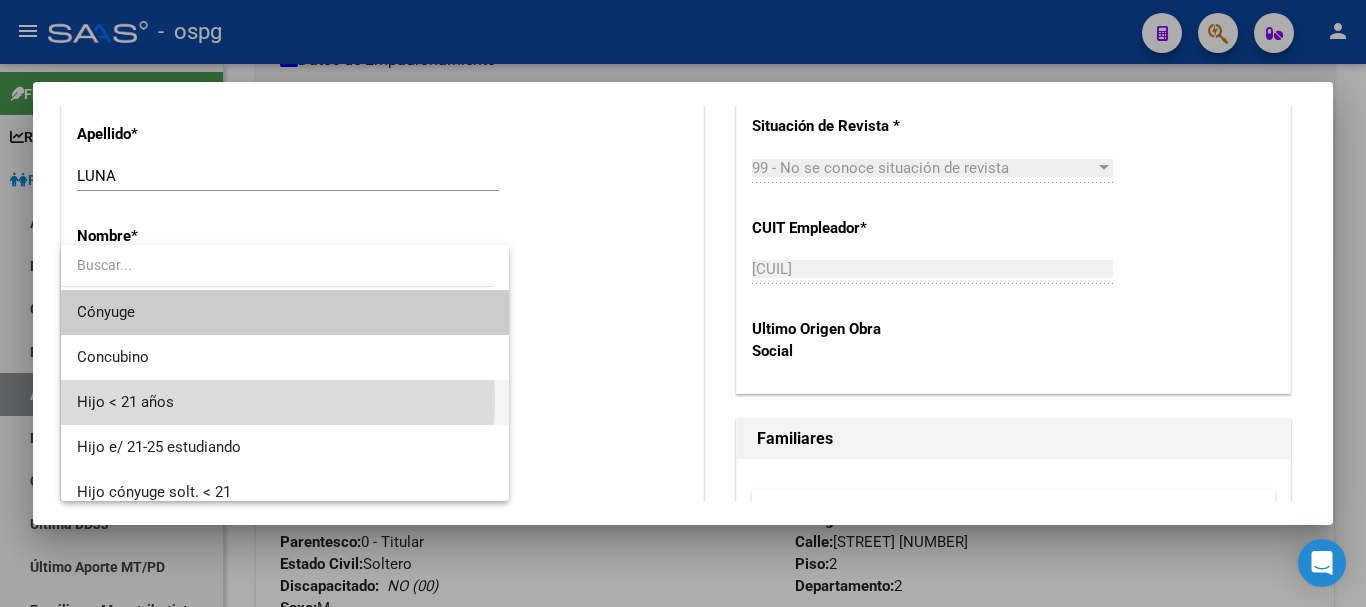 click on "Hijo < 21 años" at bounding box center (285, 402) 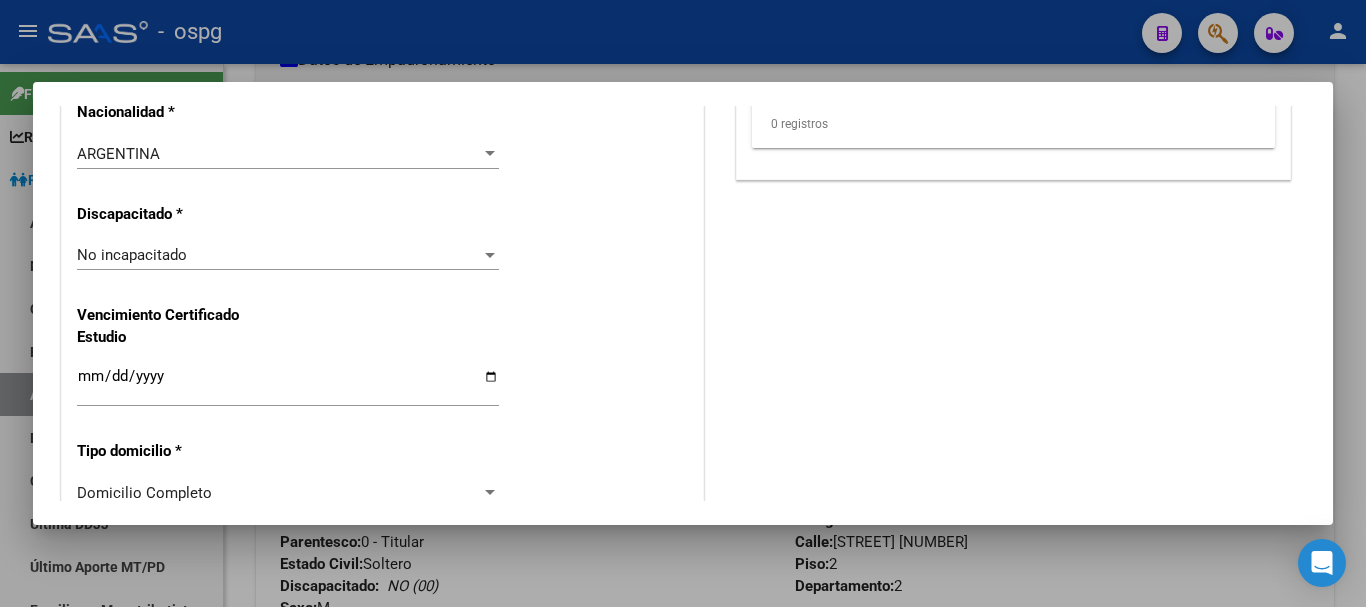 scroll, scrollTop: 1700, scrollLeft: 0, axis: vertical 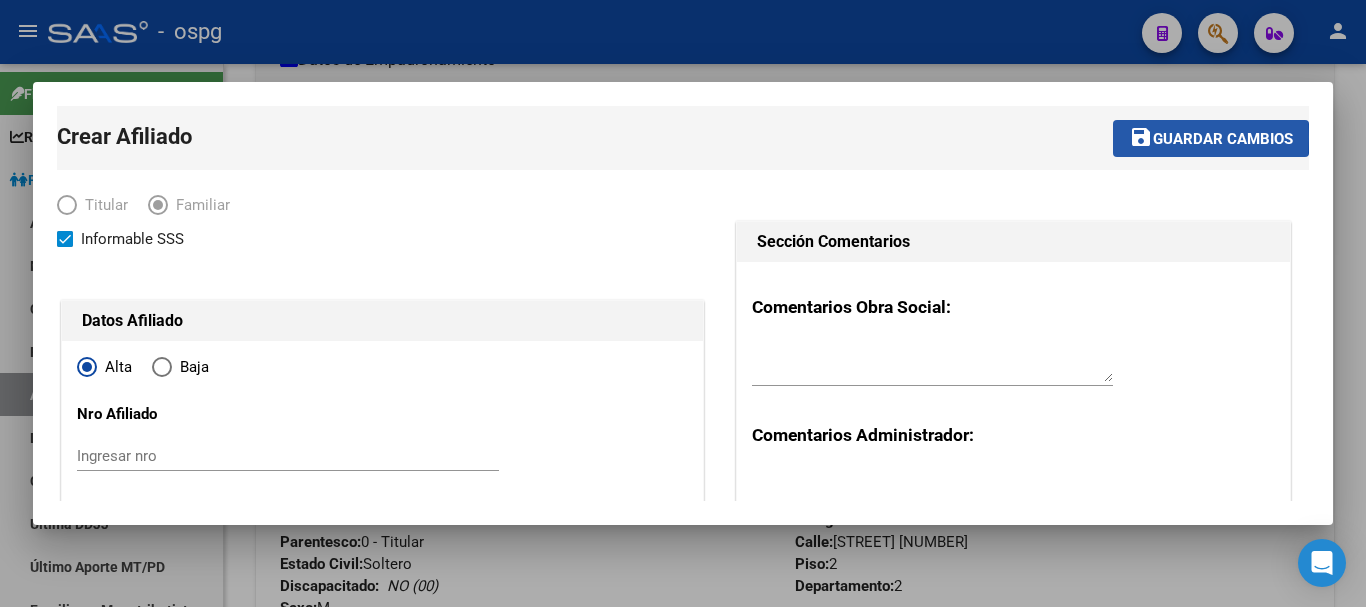 click on "save" at bounding box center (1141, 137) 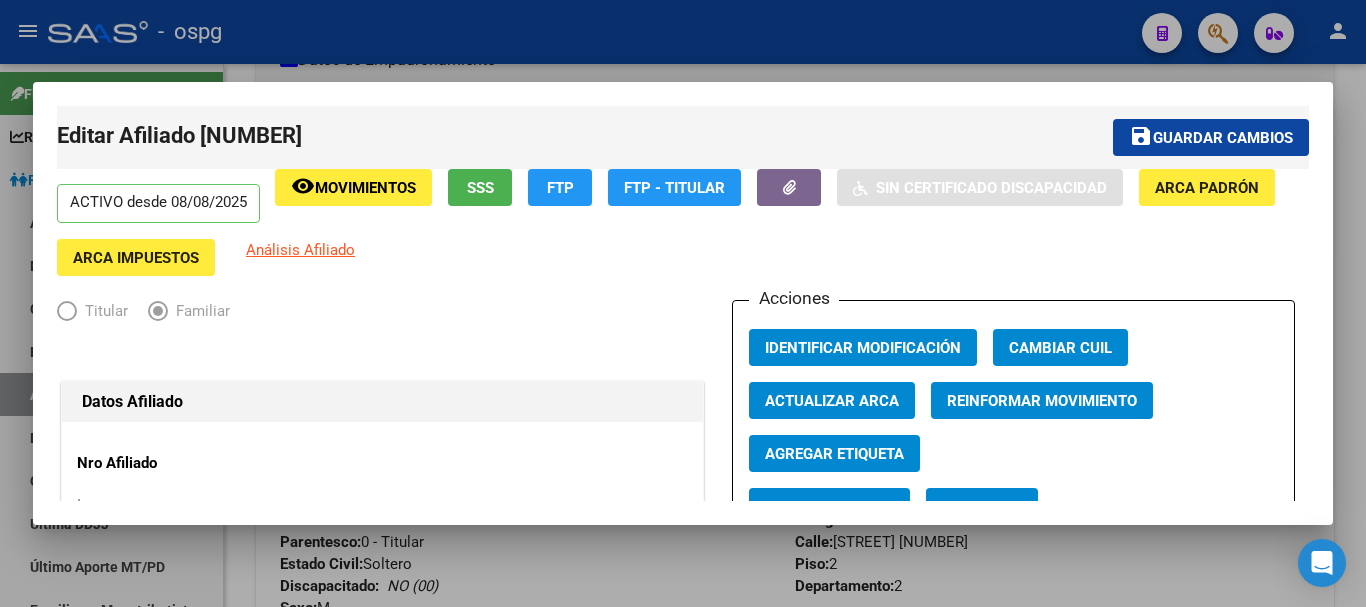 scroll, scrollTop: 0, scrollLeft: 0, axis: both 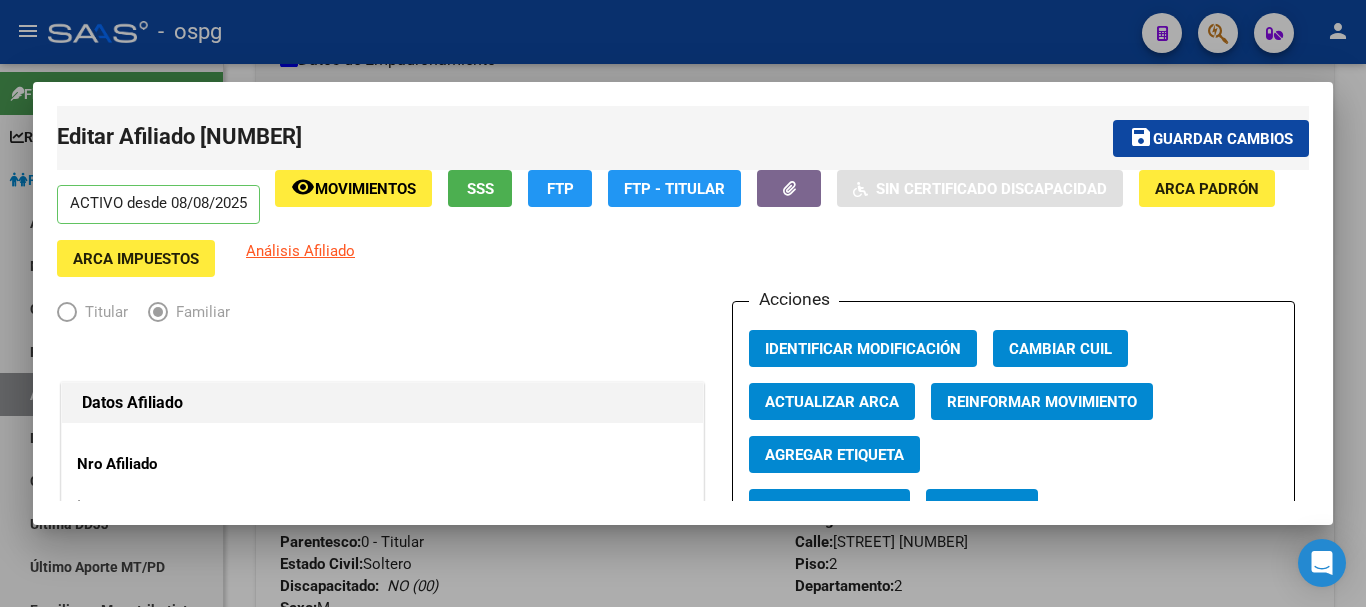 drag, startPoint x: 967, startPoint y: 5, endPoint x: 958, endPoint y: 22, distance: 19.235384 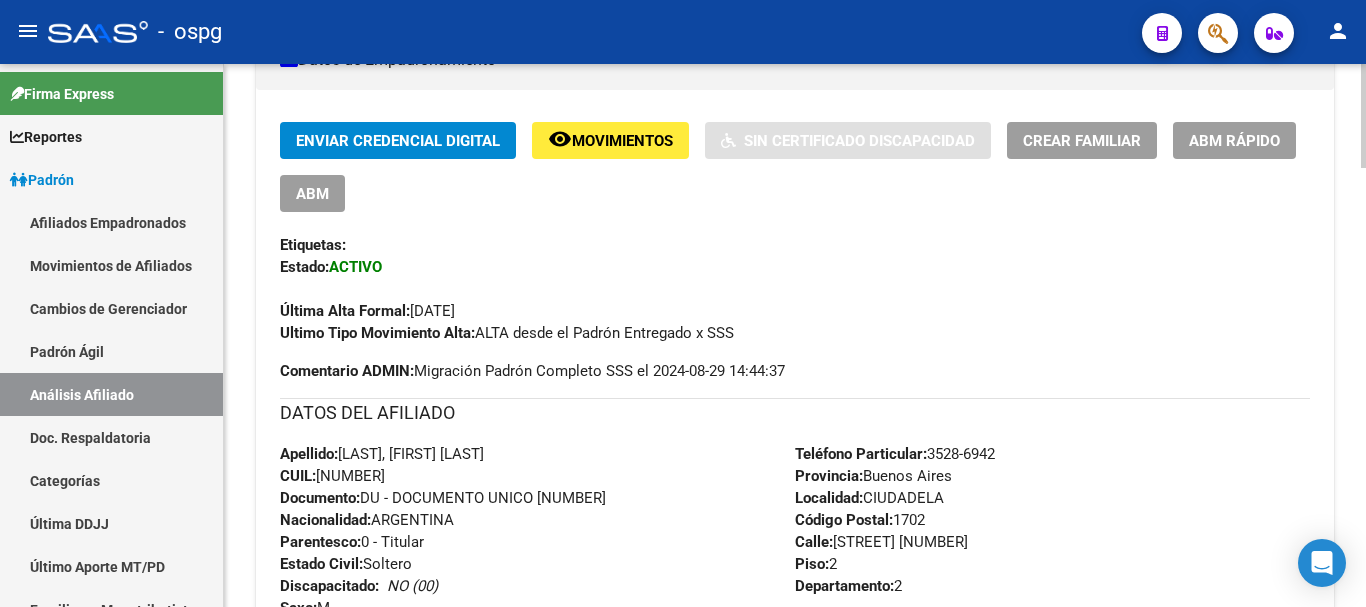 scroll, scrollTop: 754, scrollLeft: 0, axis: vertical 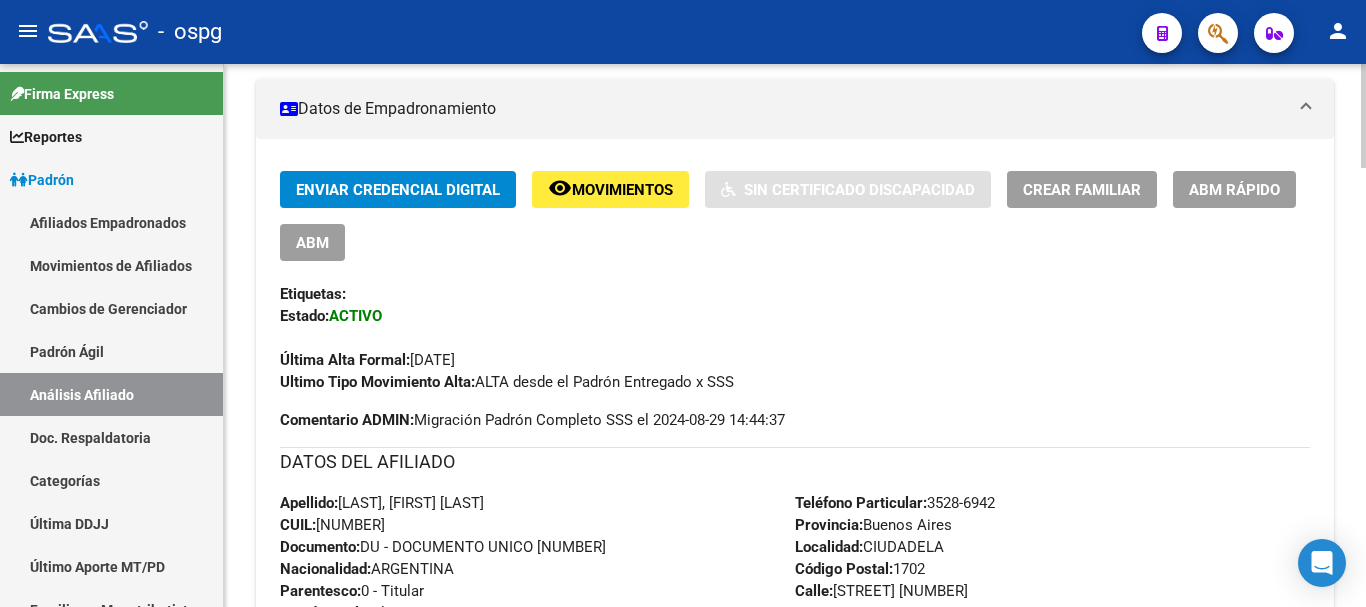 click 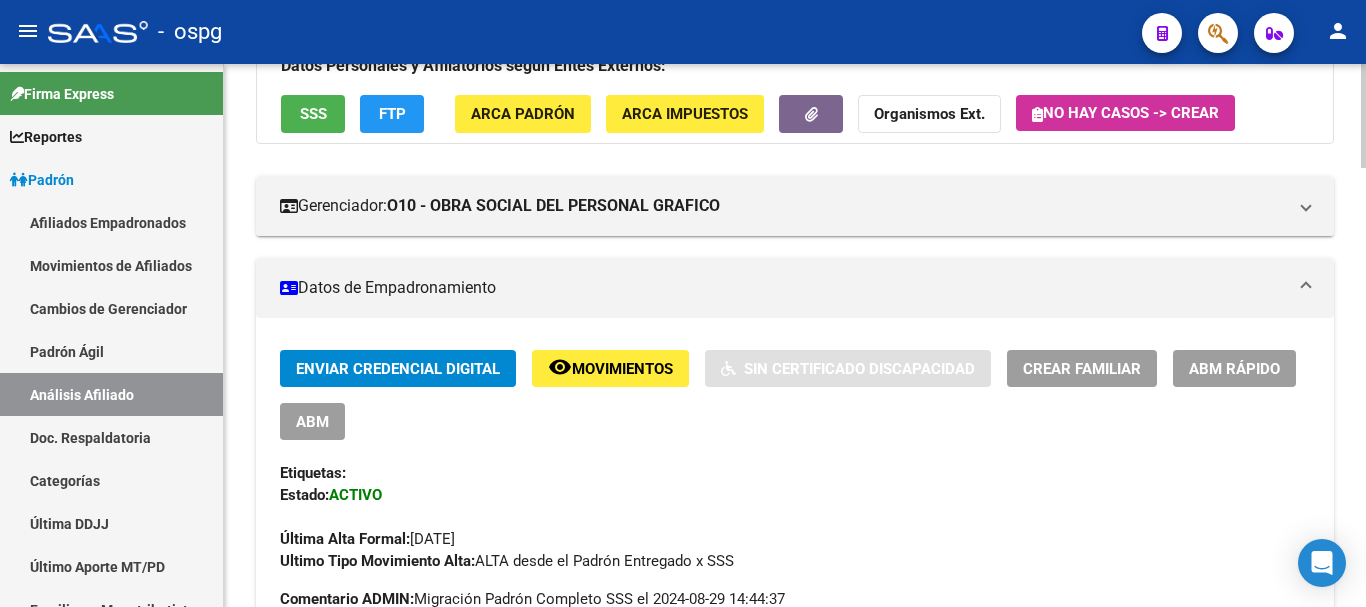 scroll, scrollTop: 0, scrollLeft: 0, axis: both 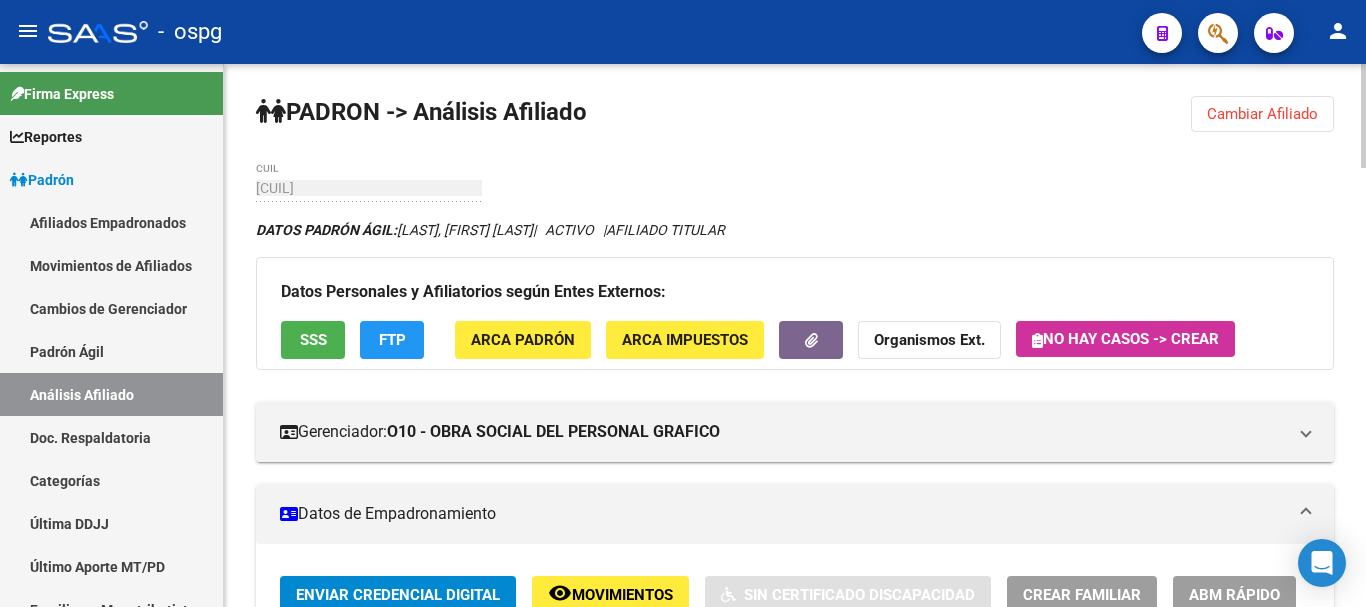 click 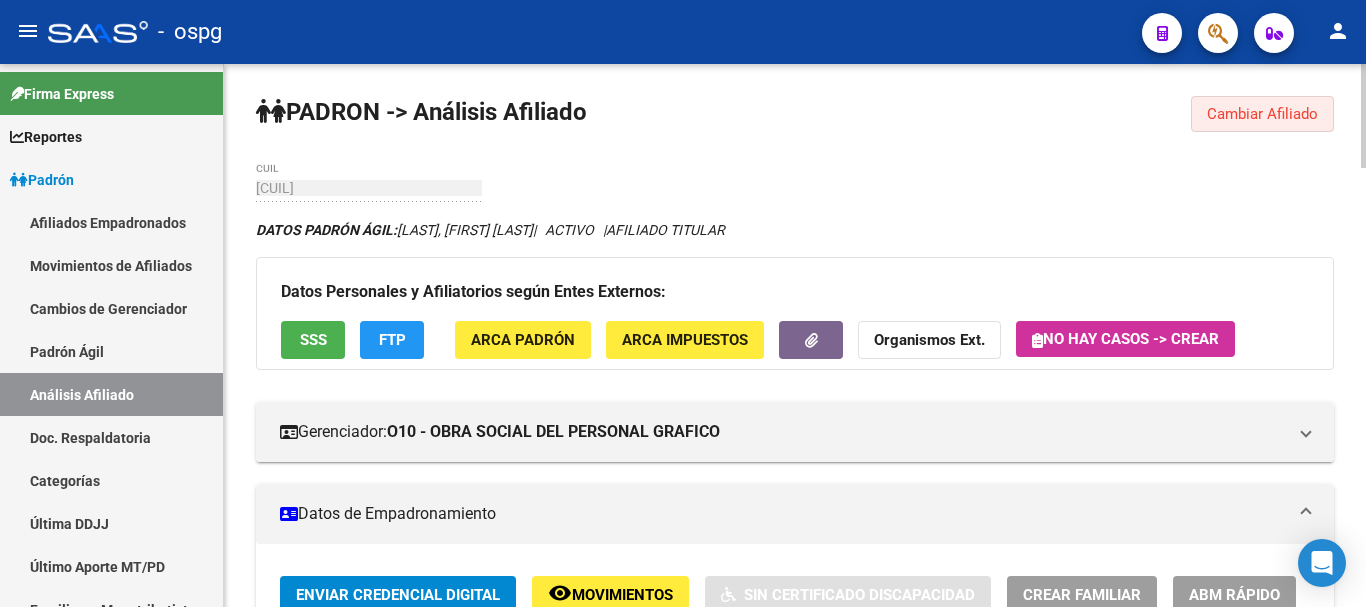 click on "Cambiar Afiliado" 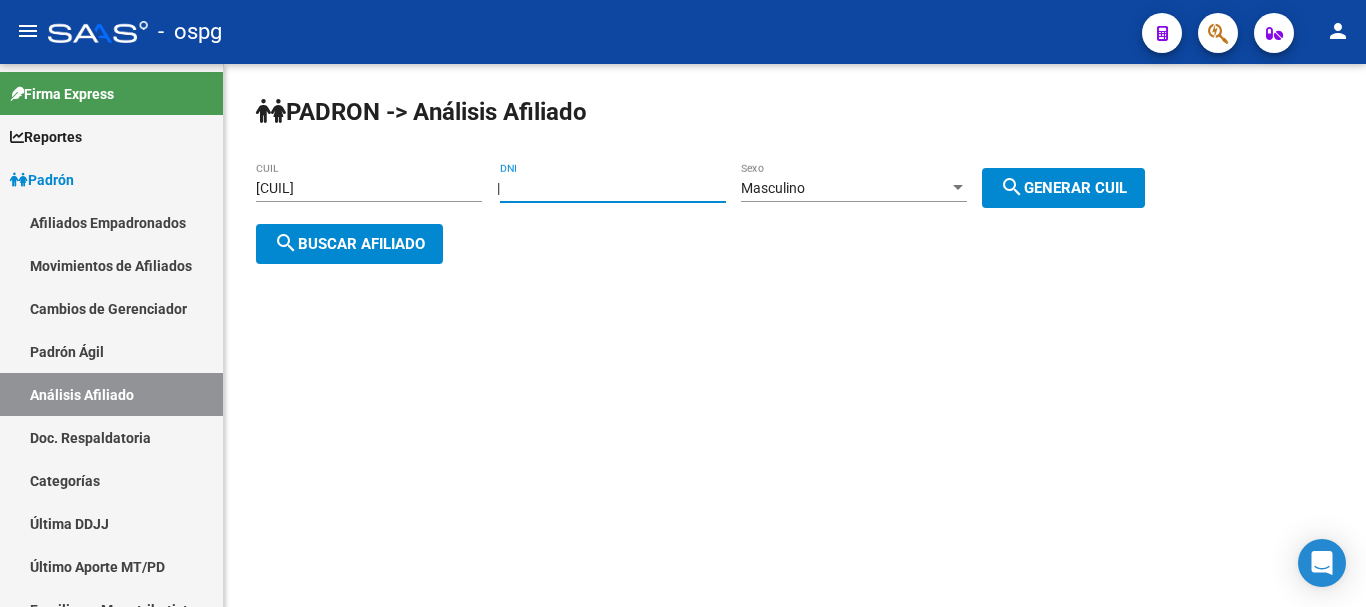 drag, startPoint x: 658, startPoint y: 193, endPoint x: 336, endPoint y: 193, distance: 322 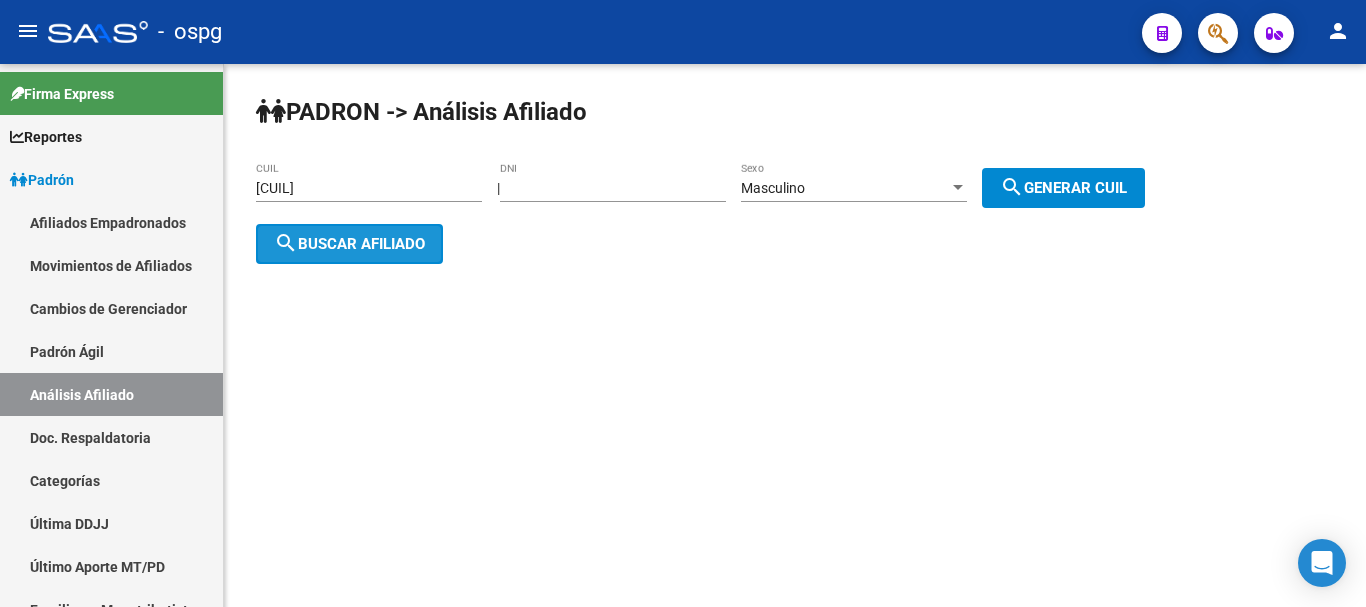 click on "search  Buscar afiliado" 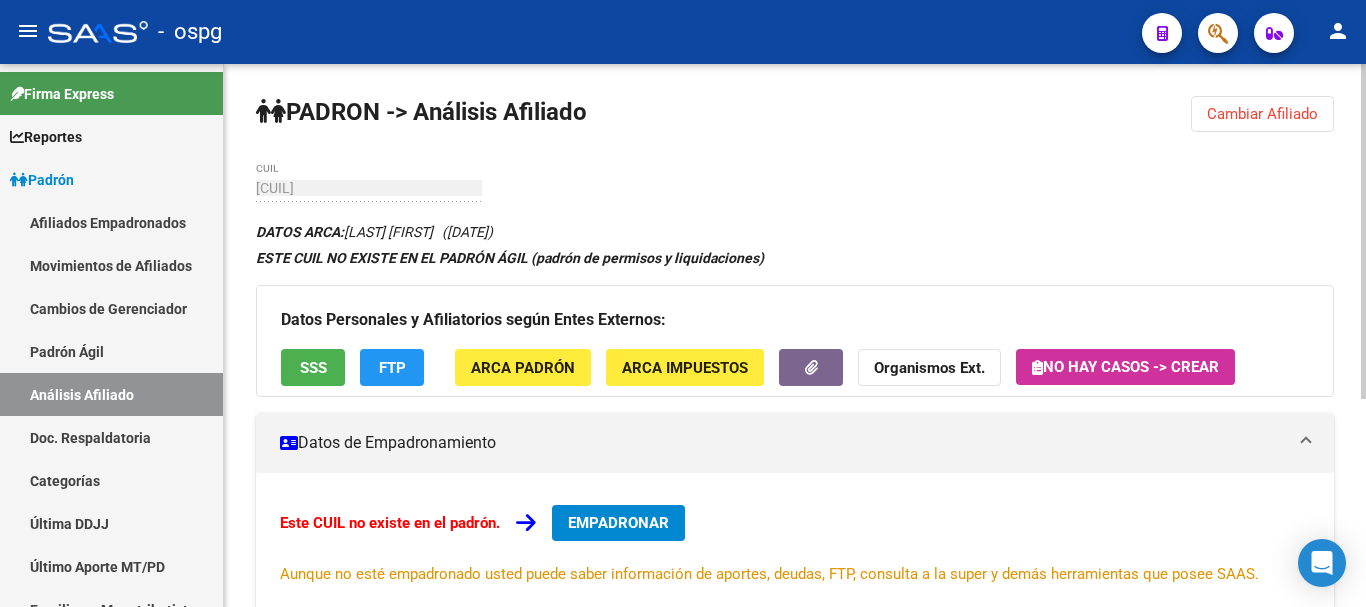 click on "Cambiar Afiliado" 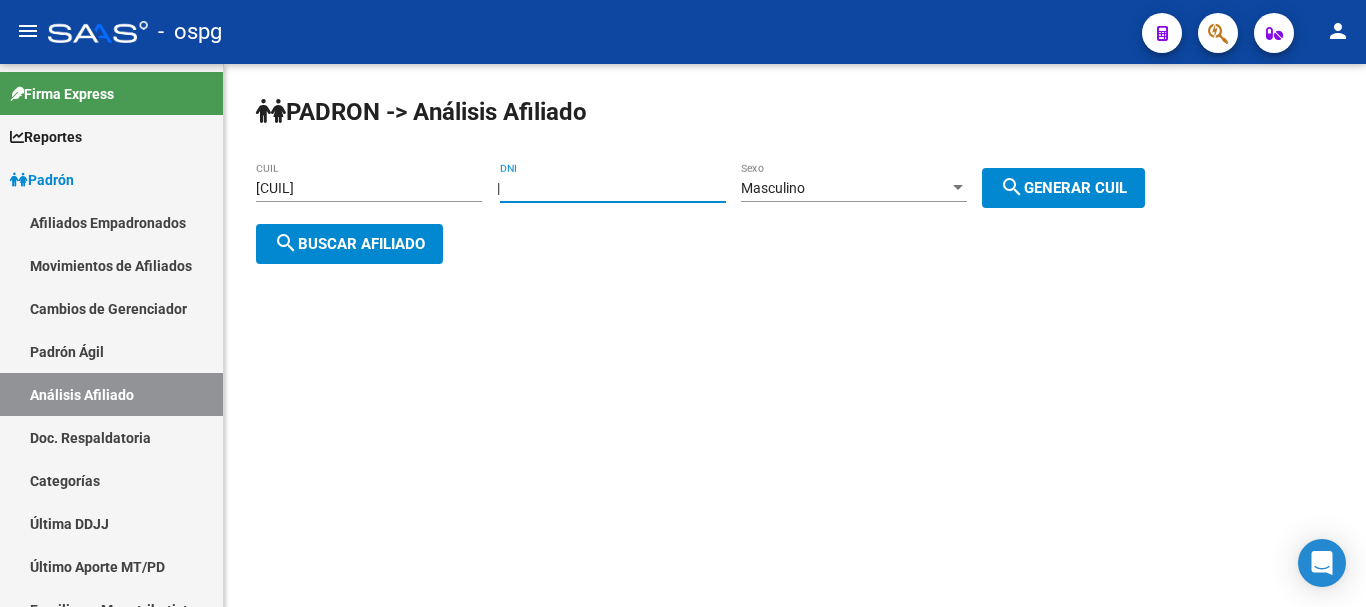 drag, startPoint x: 604, startPoint y: 190, endPoint x: 645, endPoint y: 65, distance: 131.55228 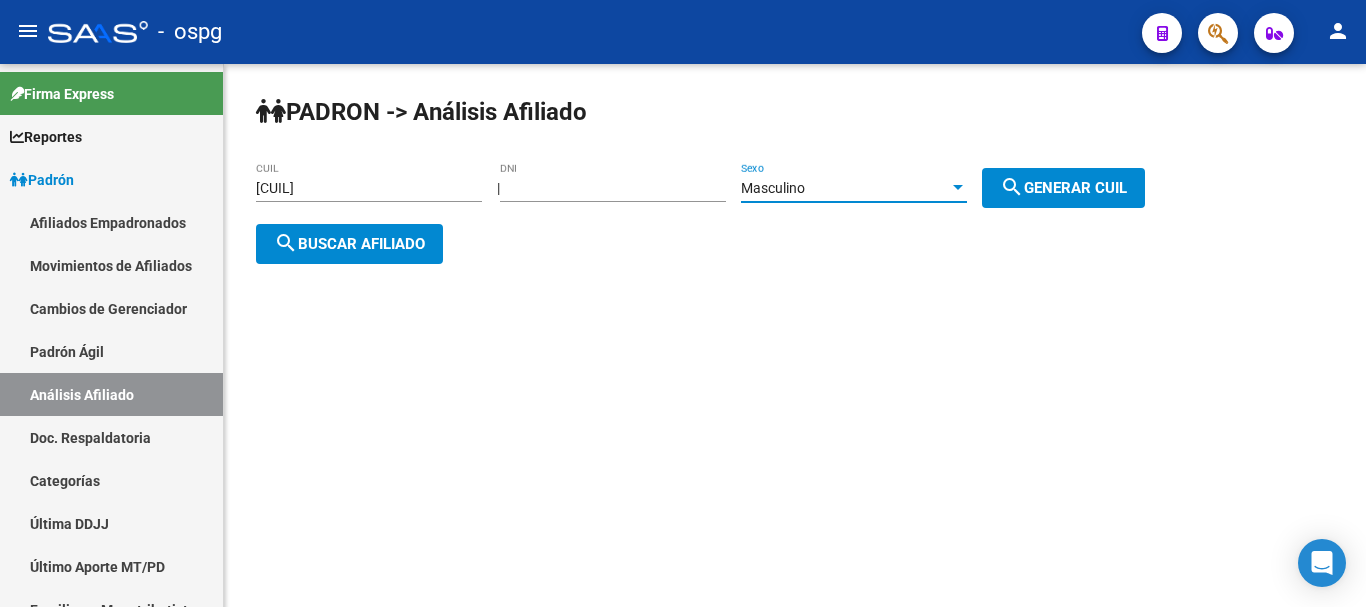 click on "Masculino" at bounding box center [773, 188] 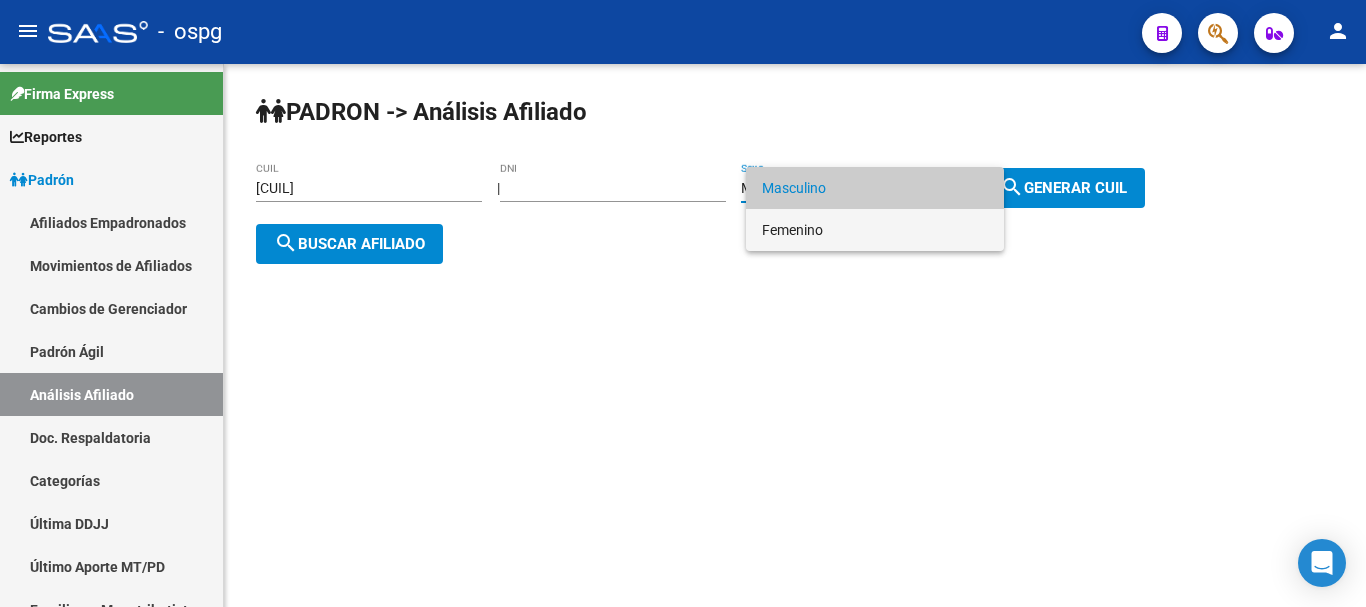 drag, startPoint x: 816, startPoint y: 235, endPoint x: 1006, endPoint y: 224, distance: 190.31816 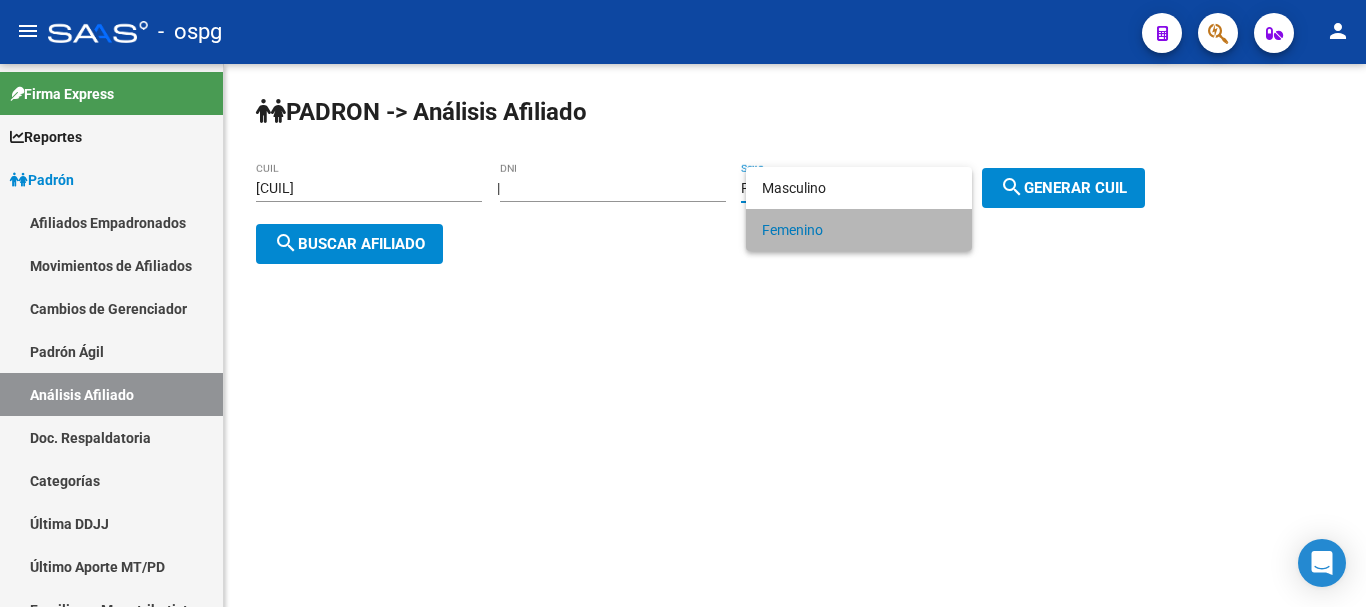 drag, startPoint x: 1065, startPoint y: 214, endPoint x: 1068, endPoint y: 203, distance: 11.401754 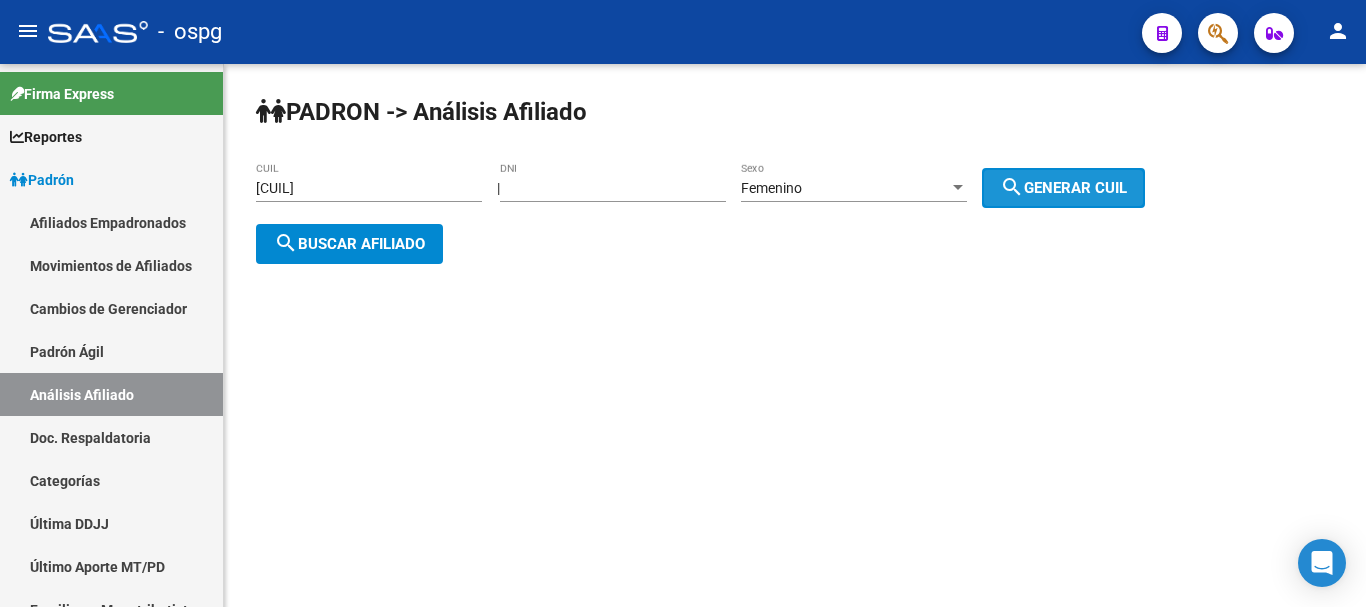 click on "search  Generar CUIL" 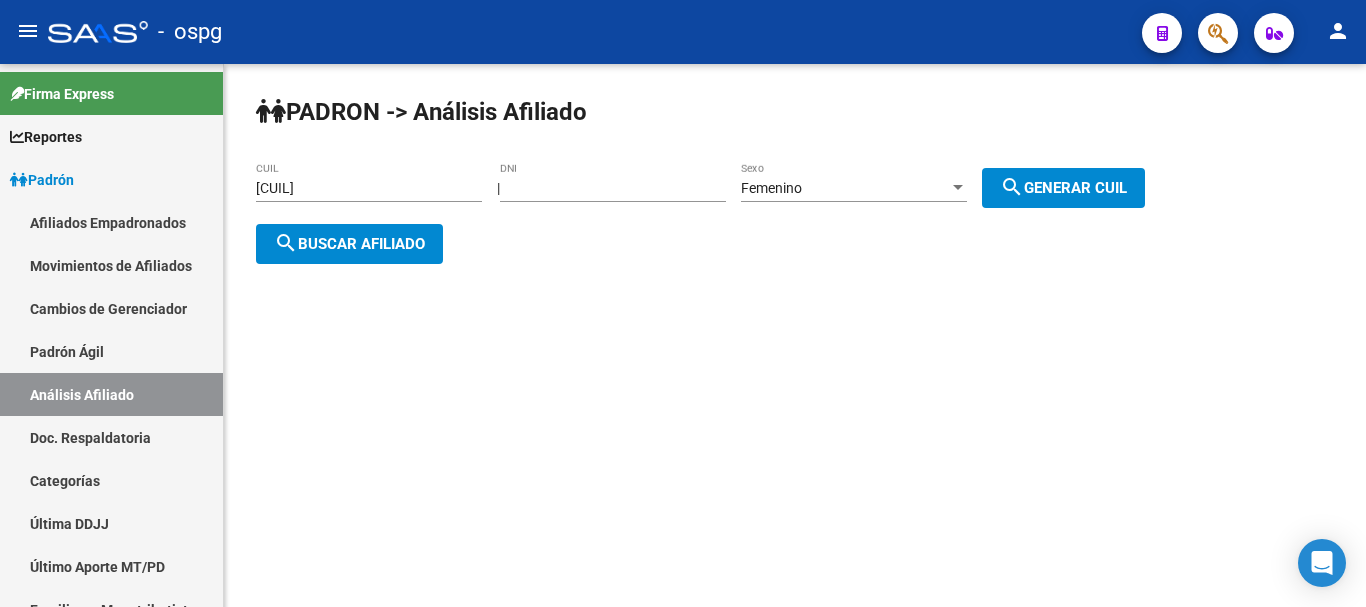click on "search  Buscar afiliado" 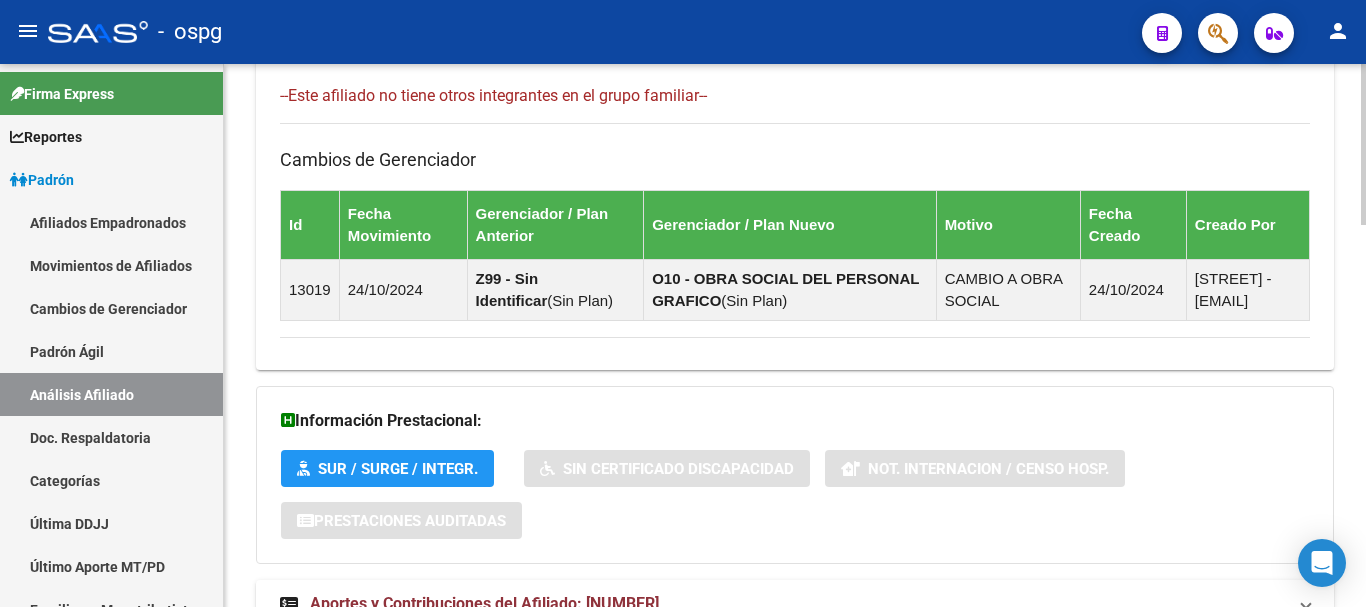 scroll, scrollTop: 1288, scrollLeft: 0, axis: vertical 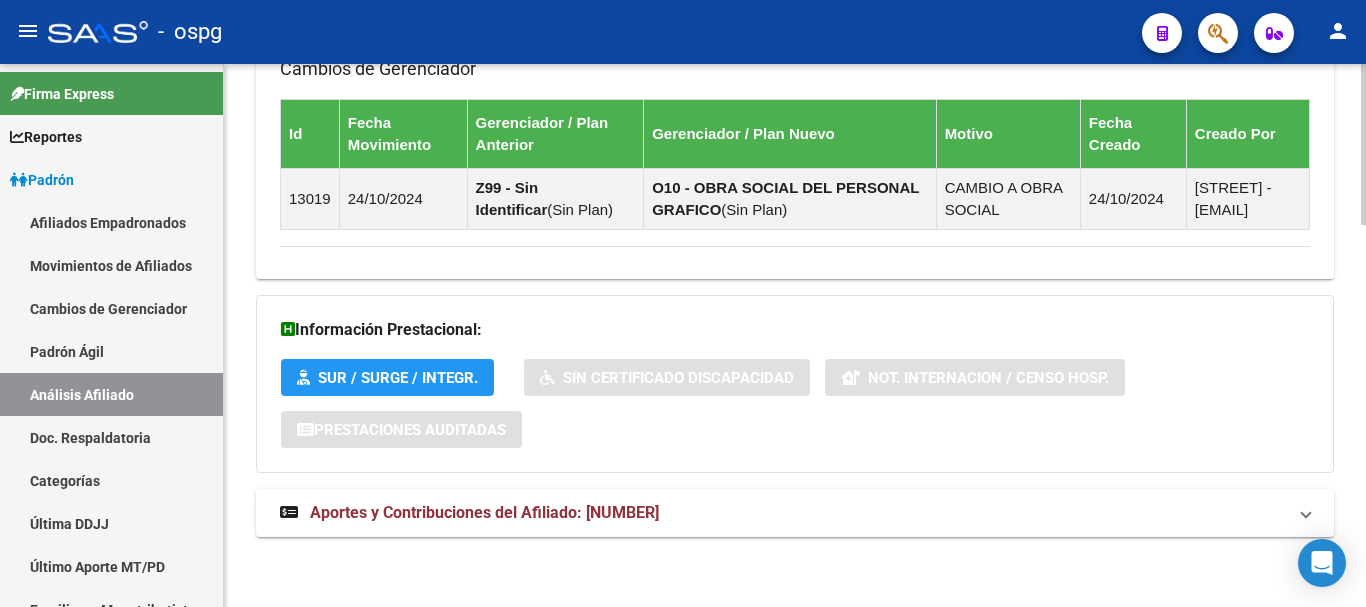 click on "menu -   ospg  person    Firma Express     Reportes Ingresos Devengados Análisis Histórico Detalles Transferencias RG sin DDJJ Detalles por CUIL RG Detalles - MT/PD MT morosos Padrón Traspasos x O.S. Traspasos x Gerenciador Traspasos x Provincia Nuevos Aportantes Métricas - Padrón SSS Métricas - Crecimiento Población    Padrón Afiliados Empadronados Movimientos de Afiliados Cambios de Gerenciador Padrón Ágil Análisis Afiliado Doc. Respaldatoria Categorías Última DDJJ Último Aporte MT/PD Familiares Monotributistas Altas Directas    Integración (discapacidad) Certificado Discapacidad    Fiscalización RG Deuda X Empresa Listado de Empresas Análisis Empresa Actas Ingresos Percibidos Ingresos Percibidos Prorrateado x CUIL Cheques en Cartera Cheques rebotados sin cambiar ABM - Grupos de Fiscalizadores ABM - Fiscalizadores DDJJ Sospechosas    Casos / Tickets Casos Casos Movimientos Comentarios Documentación Adj.    Explorador de Archivos ARCA DDJJ / Nóminas Detalles ANSES Jubilados" at bounding box center [683, 303] 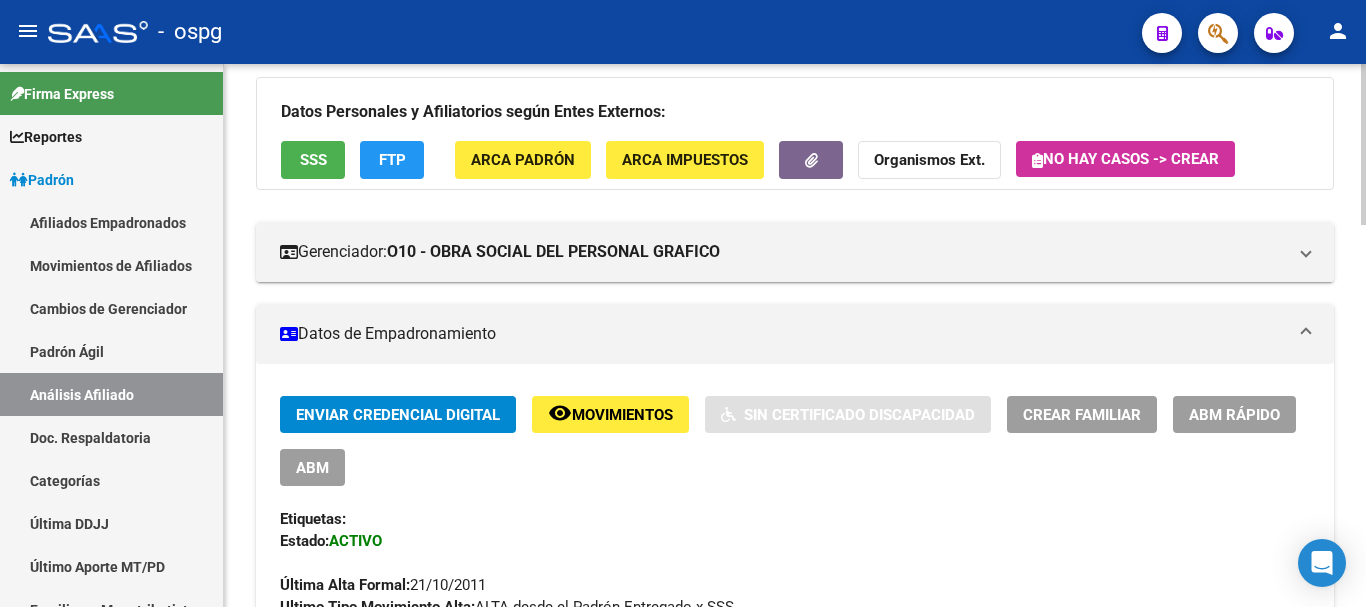 scroll, scrollTop: 0, scrollLeft: 0, axis: both 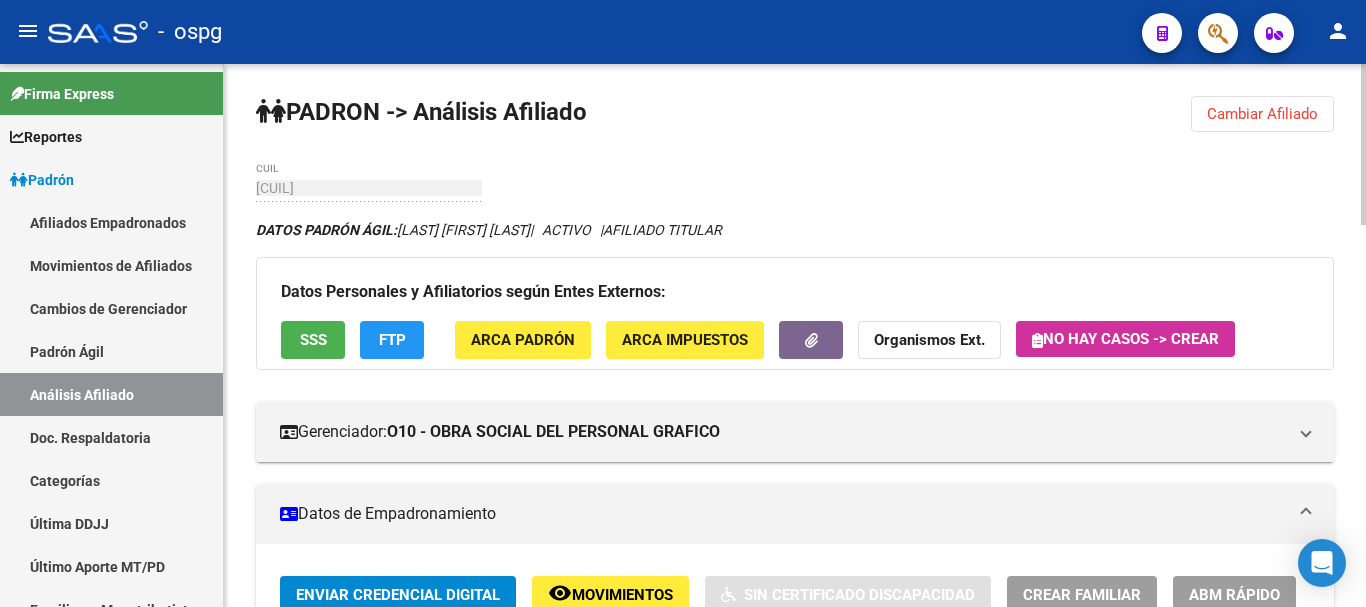 click 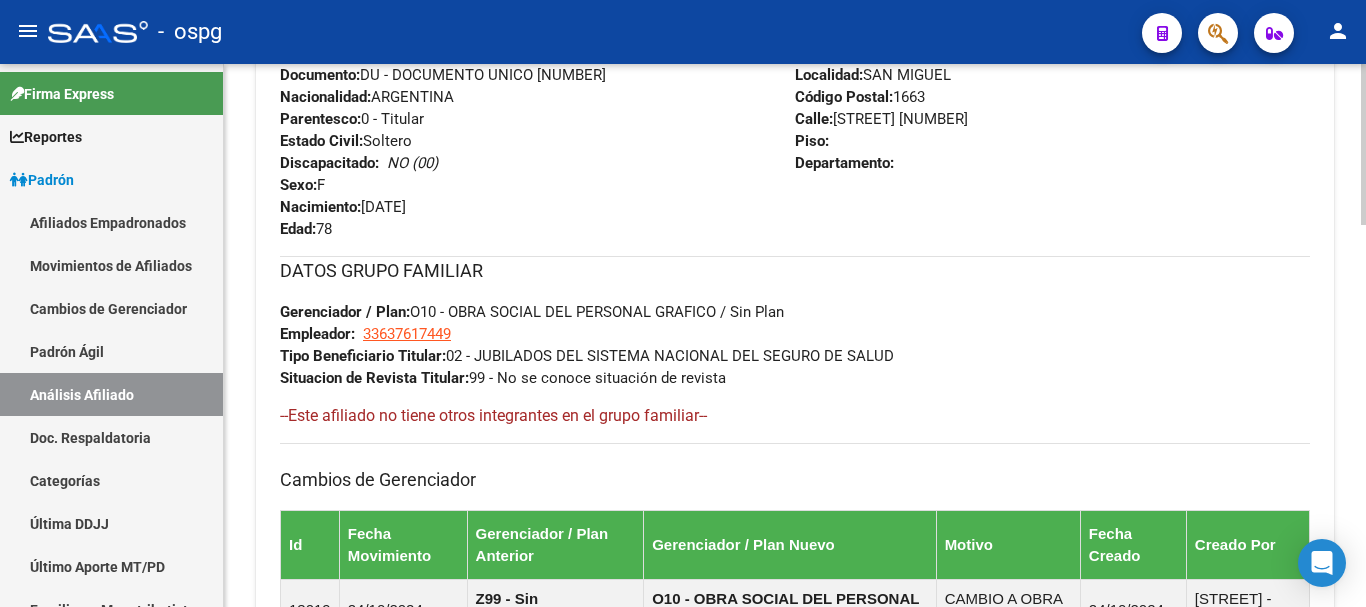 scroll, scrollTop: 1288, scrollLeft: 0, axis: vertical 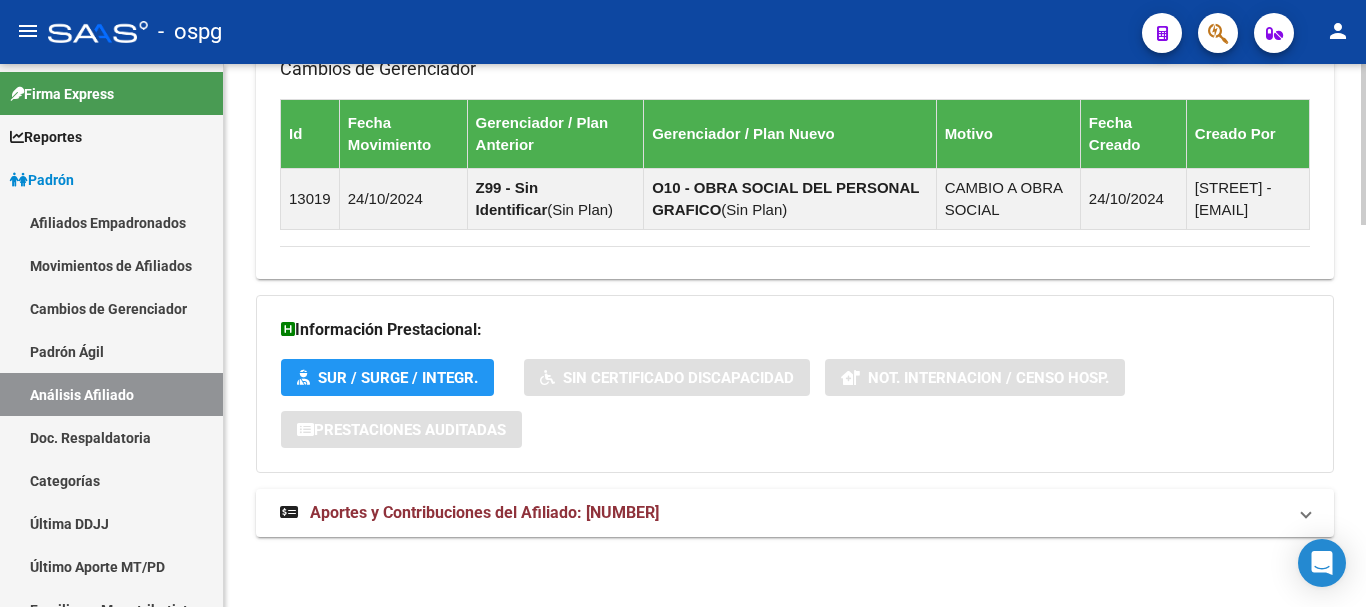 click on "PADRON -> Análisis Afiliado  Cambiar Afiliado
[CUIL] CUIL    |    [NUMBER] DNI Femenino Sexo search  Generar CUIL  search  Buscar afiliado" 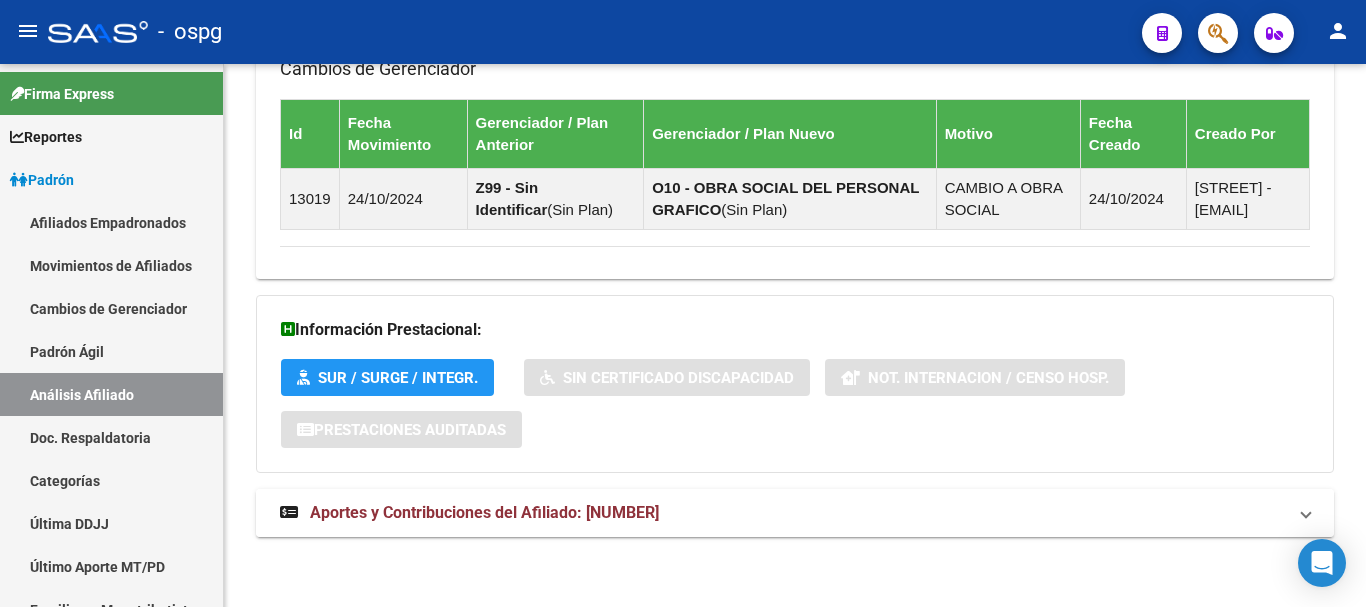 click on "Aportes y Contribuciones del Afiliado: [NUMBER]" at bounding box center (783, 513) 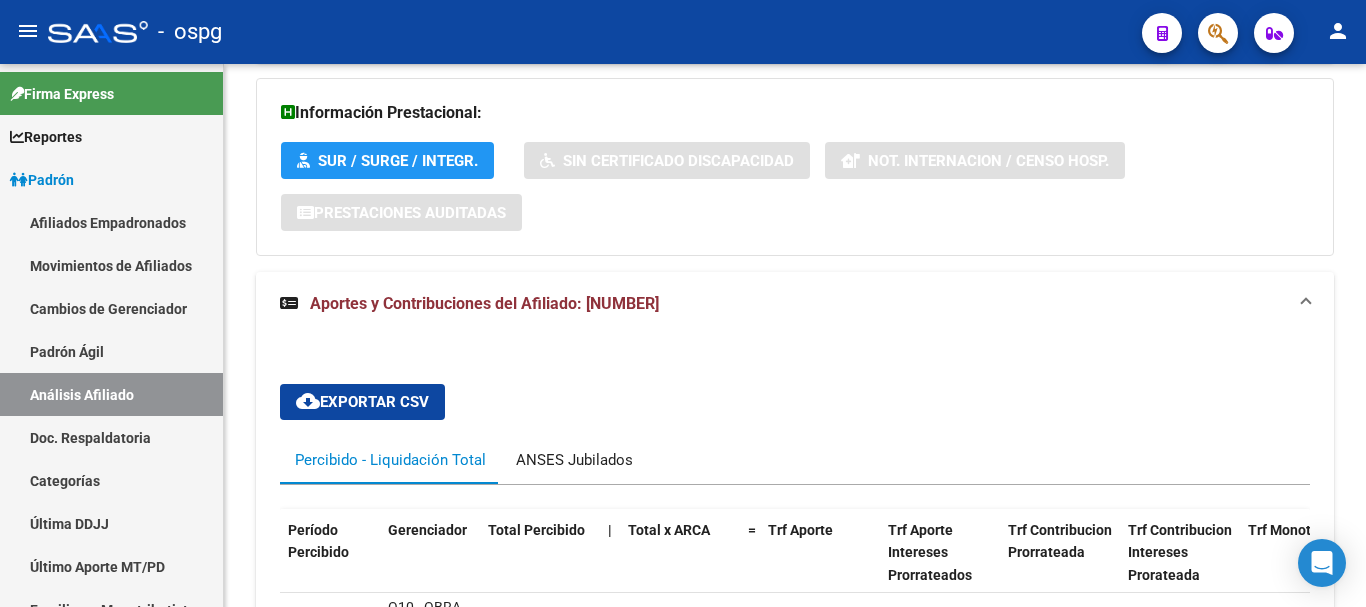 click on "ANSES Jubilados" at bounding box center [574, 460] 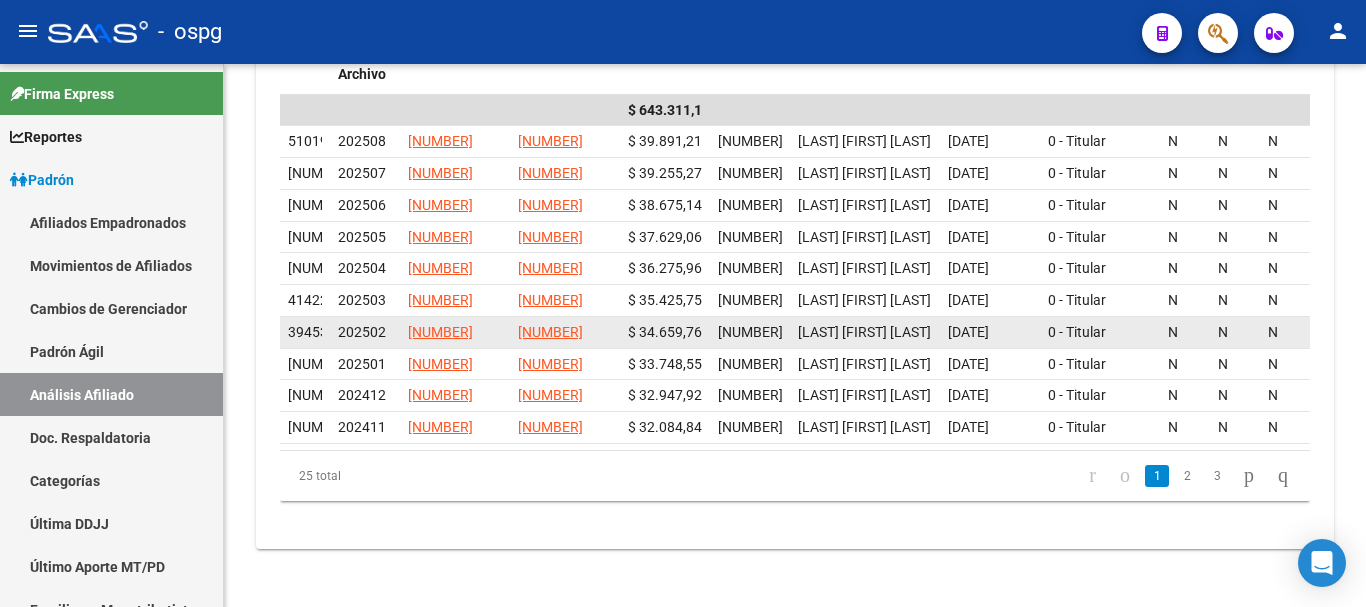 scroll, scrollTop: 2005, scrollLeft: 0, axis: vertical 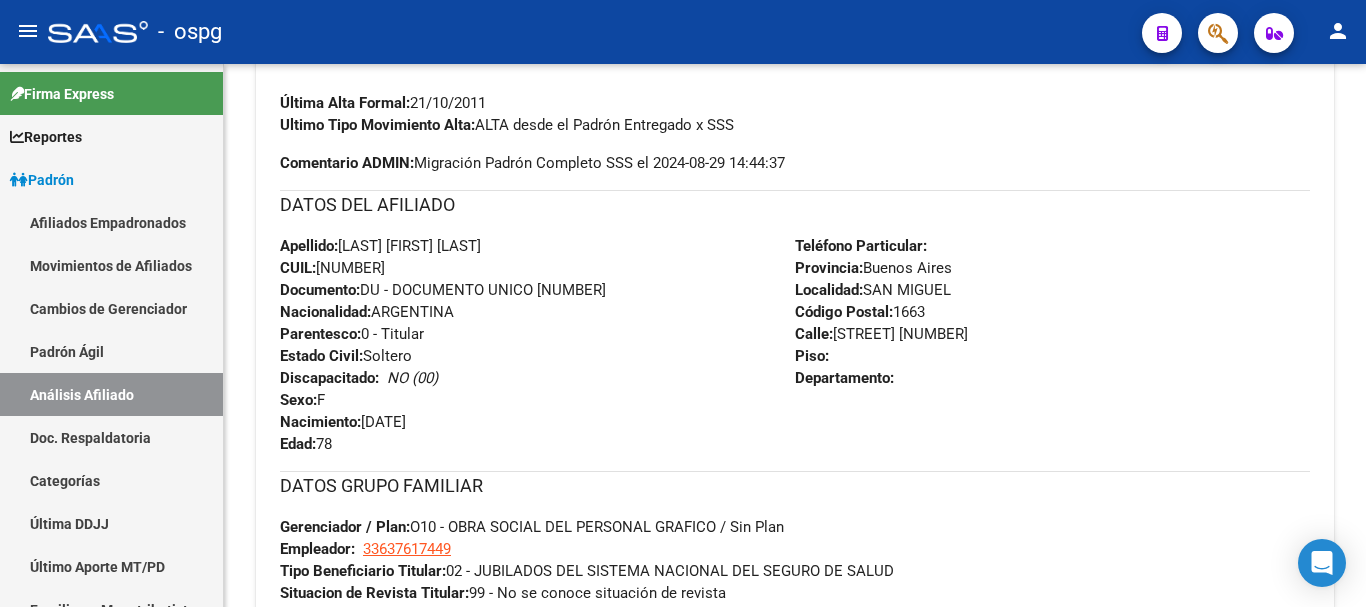 click 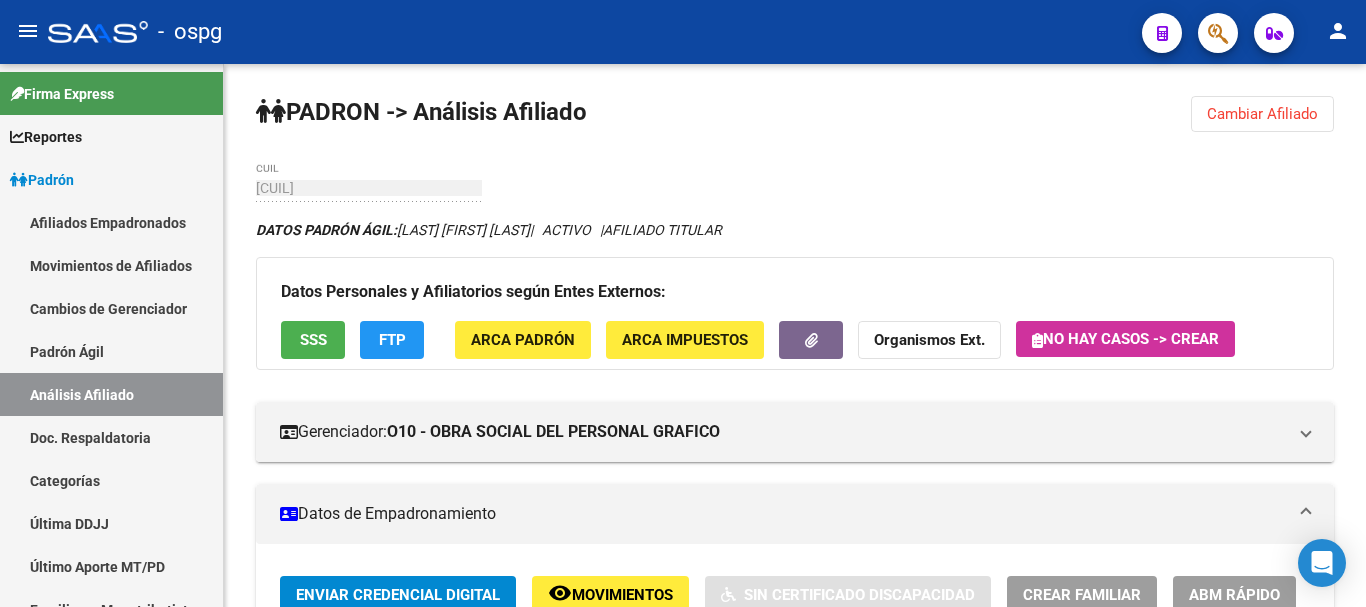 click on "menu -   ospg  person    Firma Express     Reportes Ingresos Devengados Análisis Histórico Detalles Transferencias RG sin DDJJ Detalles por CUIL RG Detalles - MT/PD MT morosos Padrón Traspasos x O.S. Traspasos x Gerenciador Traspasos x Provincia Nuevos Aportantes Métricas - Padrón SSS Métricas - Crecimiento Población    Padrón Afiliados Empadronados Movimientos de Afiliados Cambios de Gerenciador Padrón Ágil Análisis Afiliado Doc. Respaldatoria Categorías Última DDJJ Último Aporte MT/PD Familiares Monotributistas Altas Directas    Integración (discapacidad) Certificado Discapacidad    Fiscalización RG Deuda X Empresa Listado de Empresas Análisis Empresa Actas Ingresos Percibidos Ingresos Percibidos Prorrateado x CUIL Cheques en Cartera Cheques rebotados sin cambiar ABM - Grupos de Fiscalizadores ABM - Fiscalizadores DDJJ Sospechosas    Casos / Tickets Casos Casos Movimientos Comentarios Documentación Adj.    Explorador de Archivos ARCA DDJJ / Nóminas Detalles Transferencias Detalles" 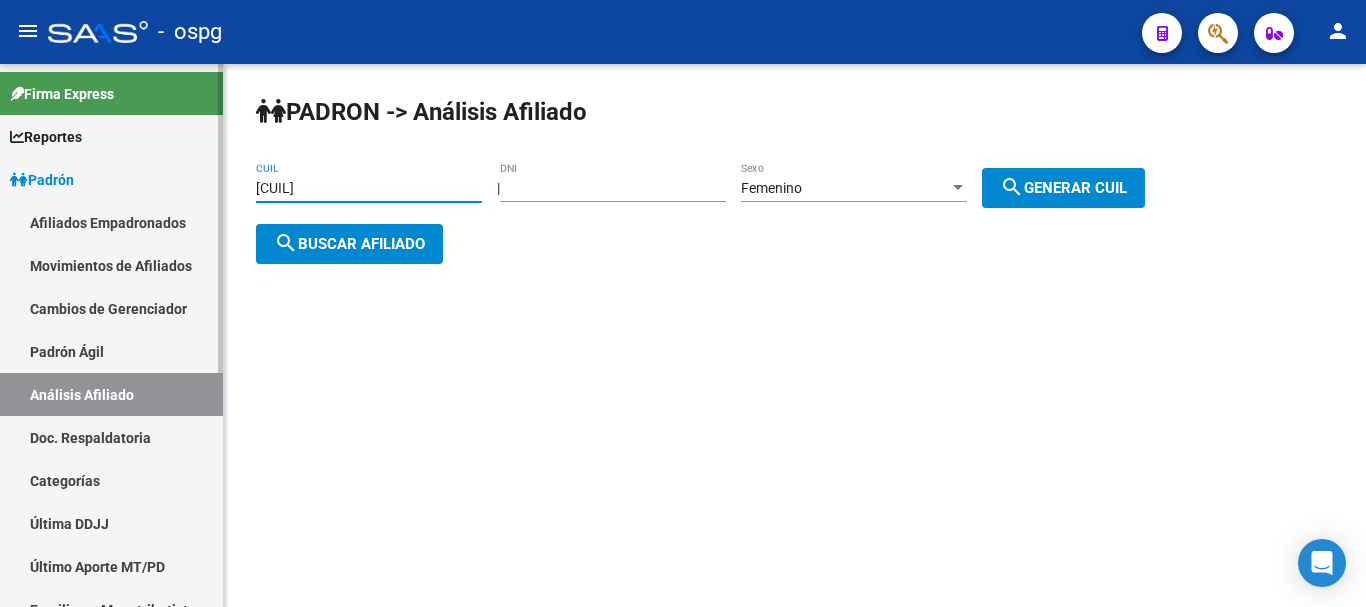 drag, startPoint x: 361, startPoint y: 184, endPoint x: 170, endPoint y: 172, distance: 191.37659 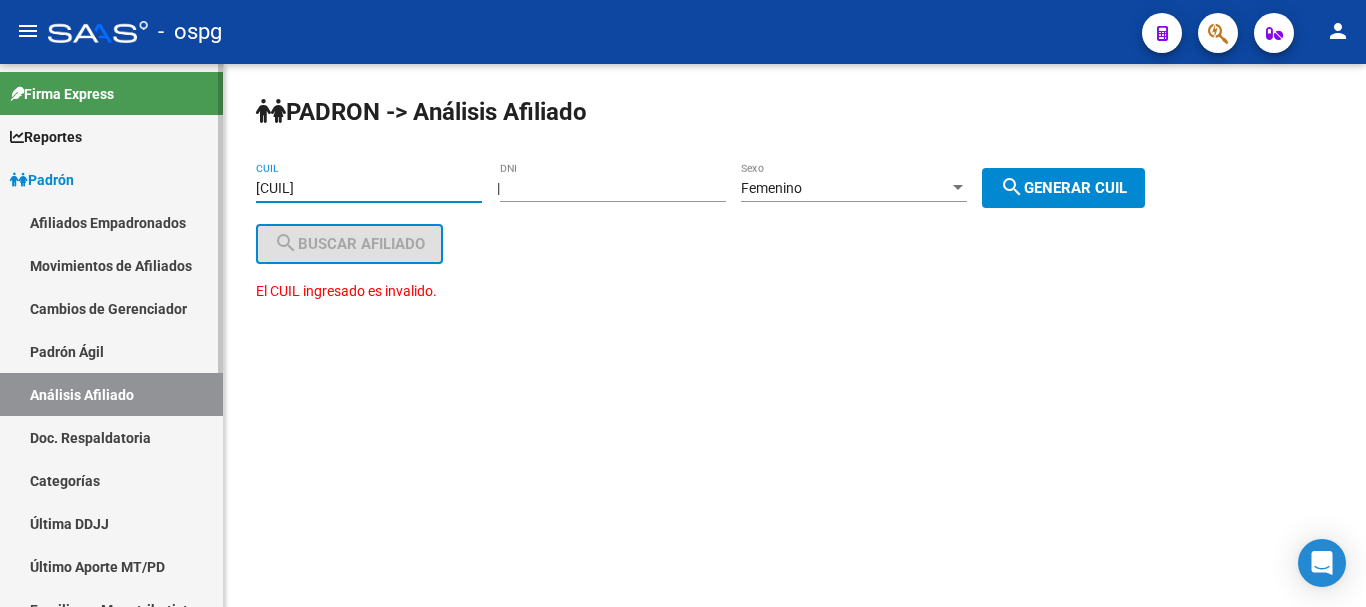 drag, startPoint x: 379, startPoint y: 184, endPoint x: 87, endPoint y: 185, distance: 292.0017 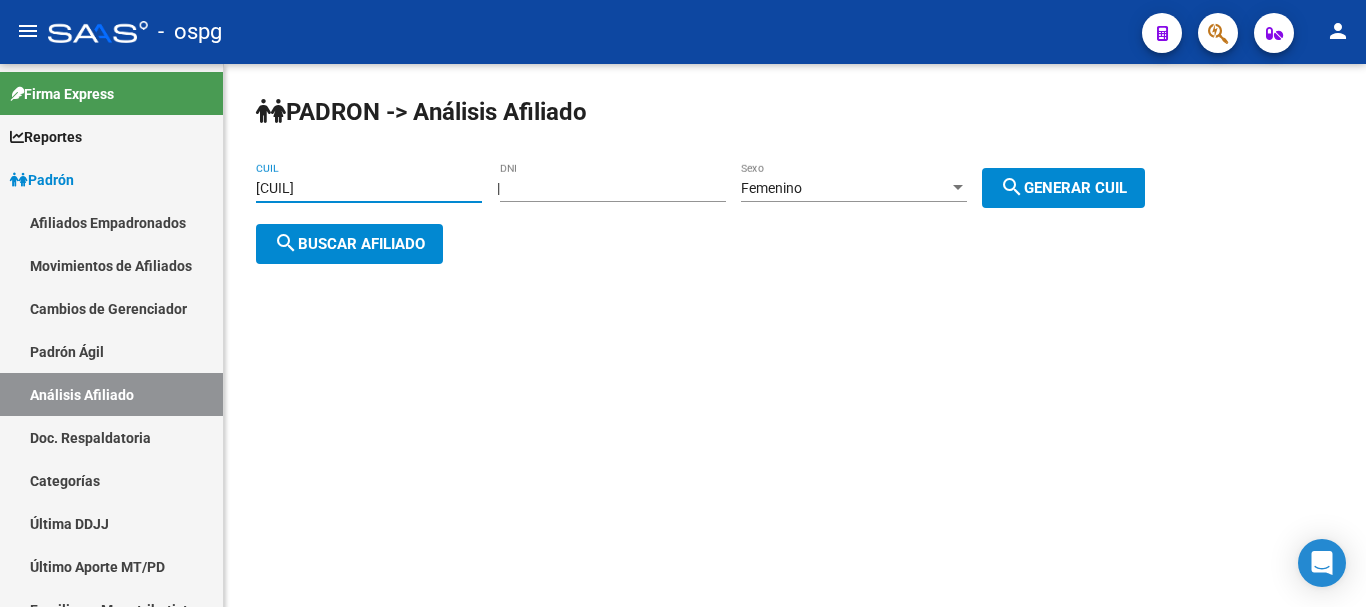 type on "[CUIL]" 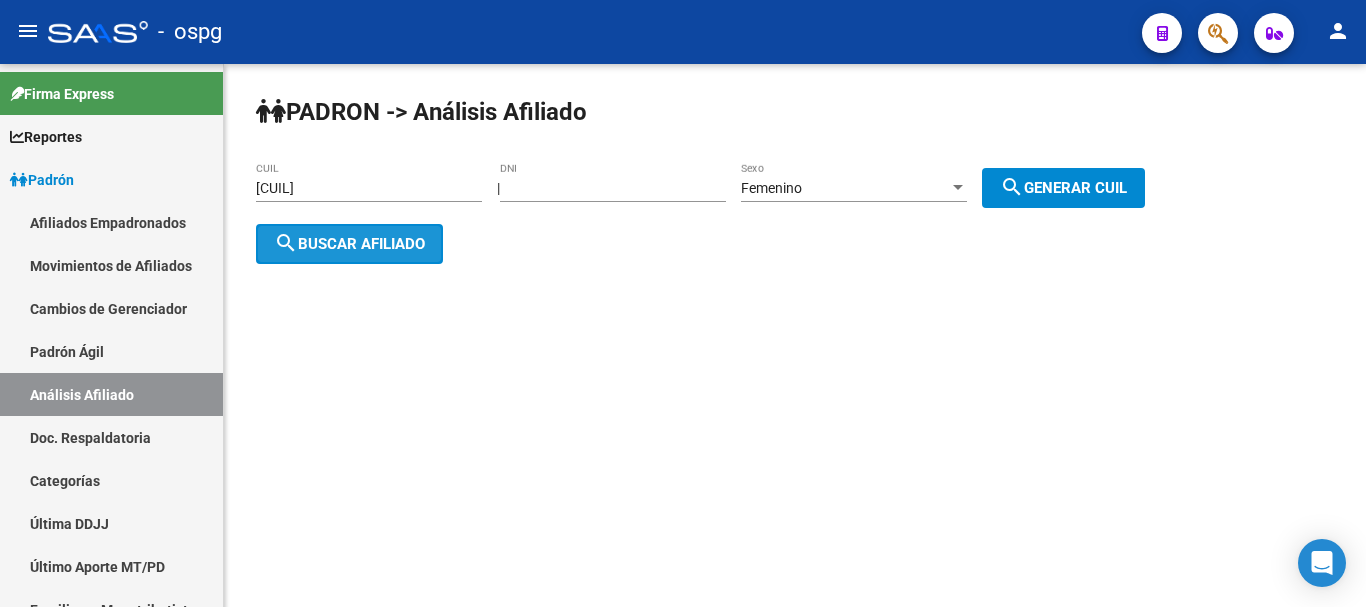 click on "search  Buscar afiliado" 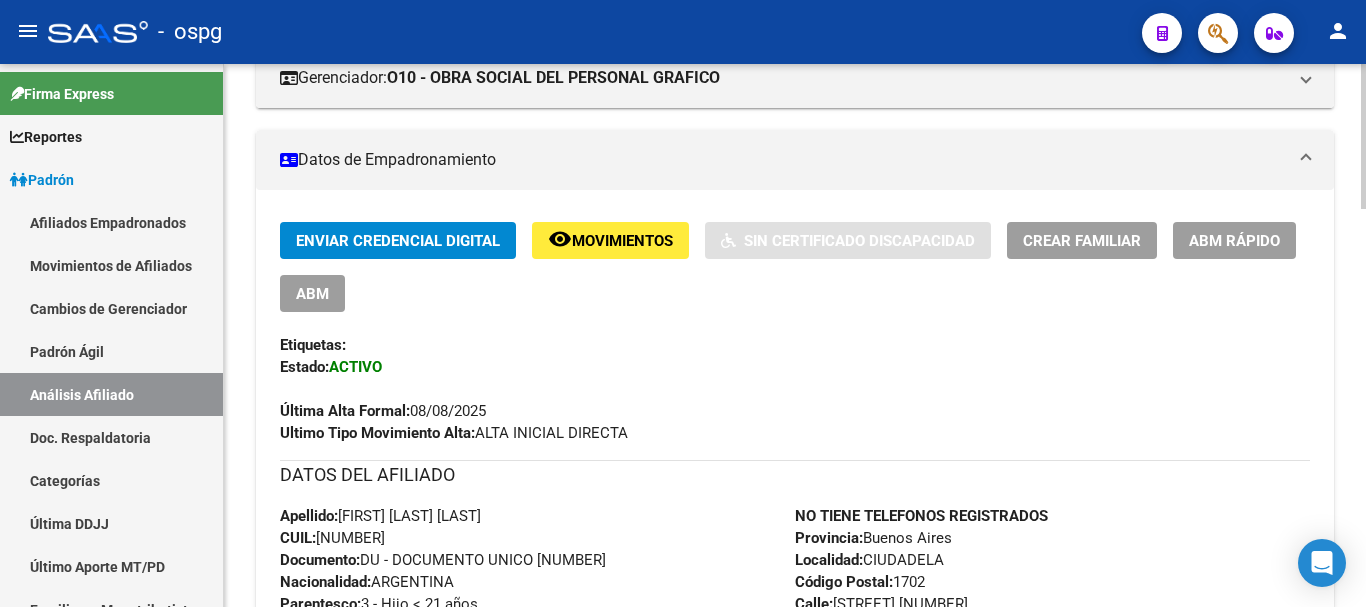 scroll, scrollTop: 0, scrollLeft: 0, axis: both 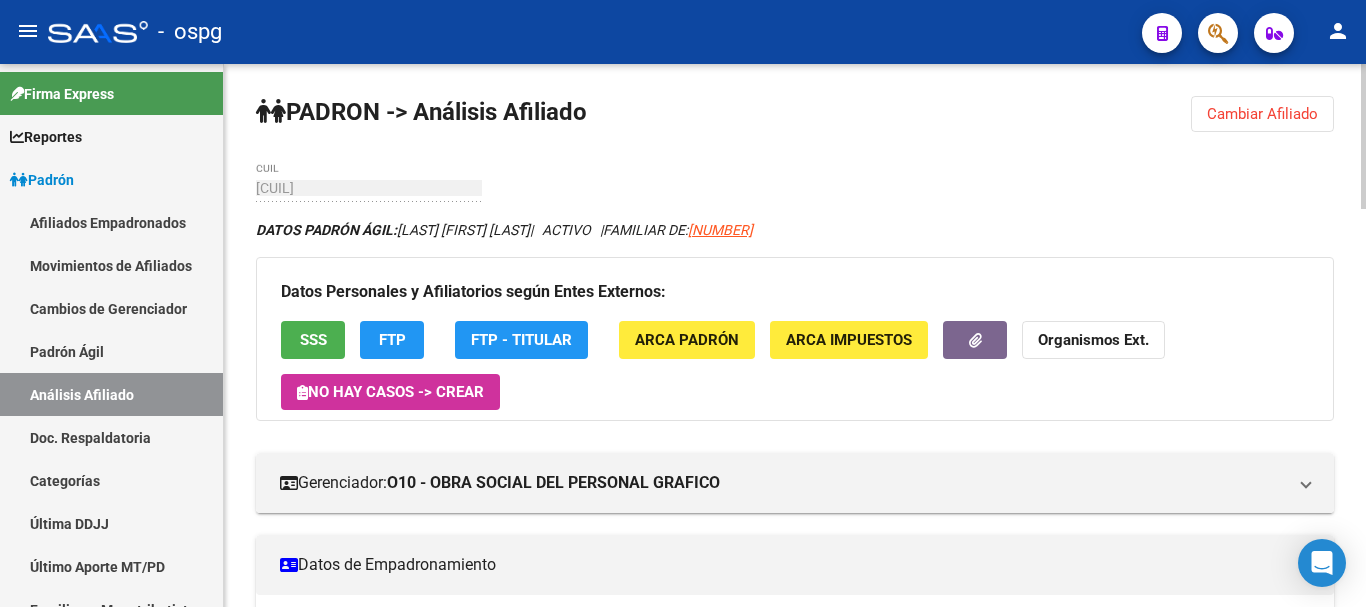 click on "menu -   ospg  person    Firma Express     Reportes Ingresos Devengados Análisis Histórico Detalles Transferencias RG sin DDJJ Detalles por CUIL RG Detalles - MT/PD MT morosos Padrón Traspasos x O.S. Traspasos x Gerenciador Traspasos x Provincia Nuevos Aportantes Métricas - Padrón SSS Métricas - Crecimiento Población    Padrón Afiliados Empadronados Movimientos de Afiliados Cambios de Gerenciador Padrón Ágil Análisis Afiliado Doc. Respaldatoria Categorías Última DDJJ Último Aporte MT/PD Familiares Monotributistas Altas Directas    Integración (discapacidad) Certificado Discapacidad    Fiscalización RG Deuda X Empresa Listado de Empresas Análisis Empresa Actas Ingresos Percibidos Ingresos Percibidos Prorrateado x CUIL Cheques en Cartera Cheques rebotados sin cambiar ABM - Grupos de Fiscalizadores ABM - Fiscalizadores DDJJ Sospechosas    Casos / Tickets Casos Casos Movimientos Comentarios Documentación Adj.    Explorador de Archivos ARCA DDJJ / Nóminas Detalles Transferencias Detalles" 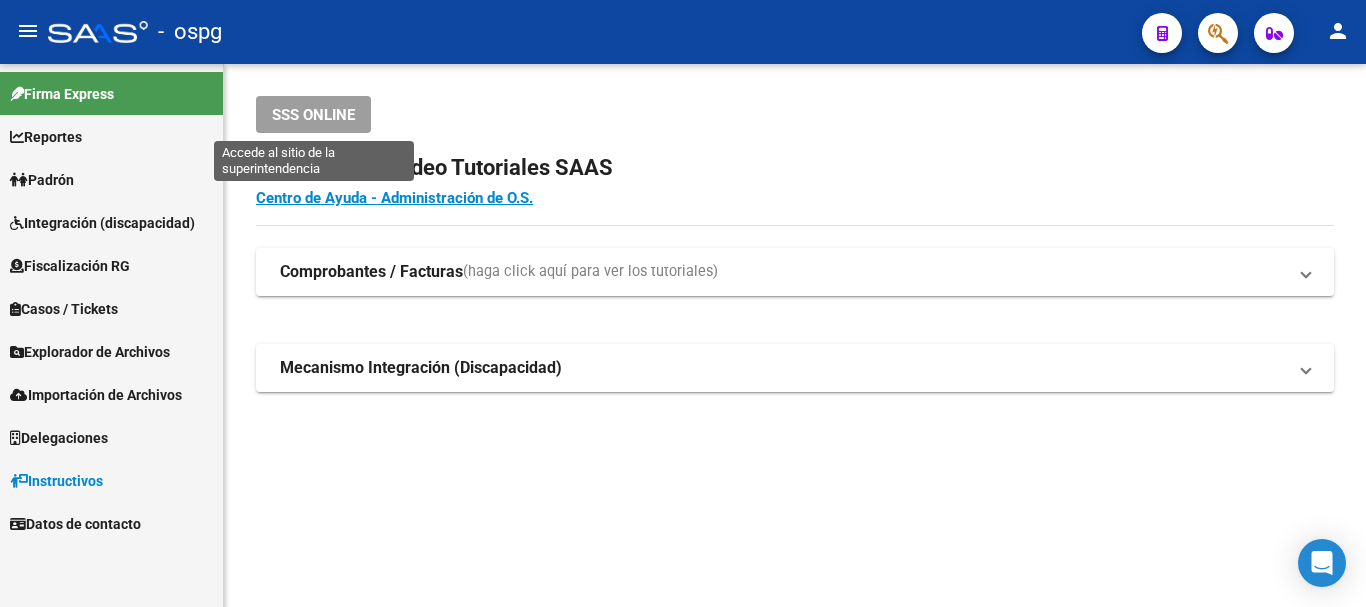 scroll, scrollTop: 0, scrollLeft: 0, axis: both 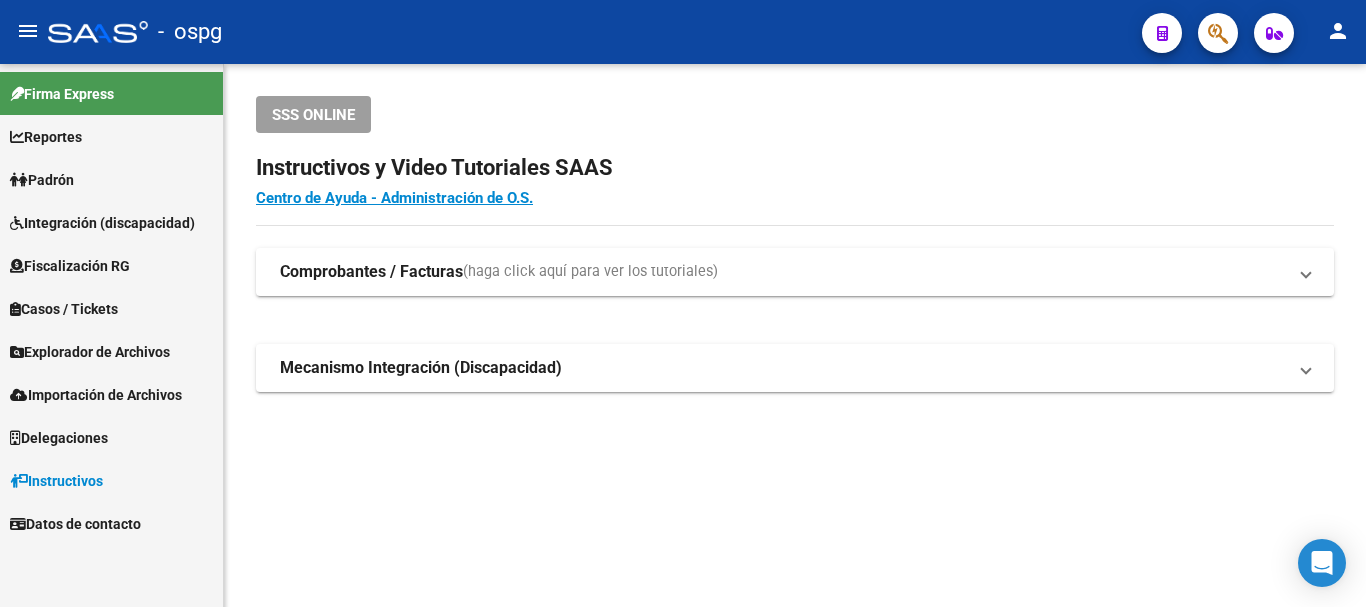 click on "Padrón" at bounding box center [111, 179] 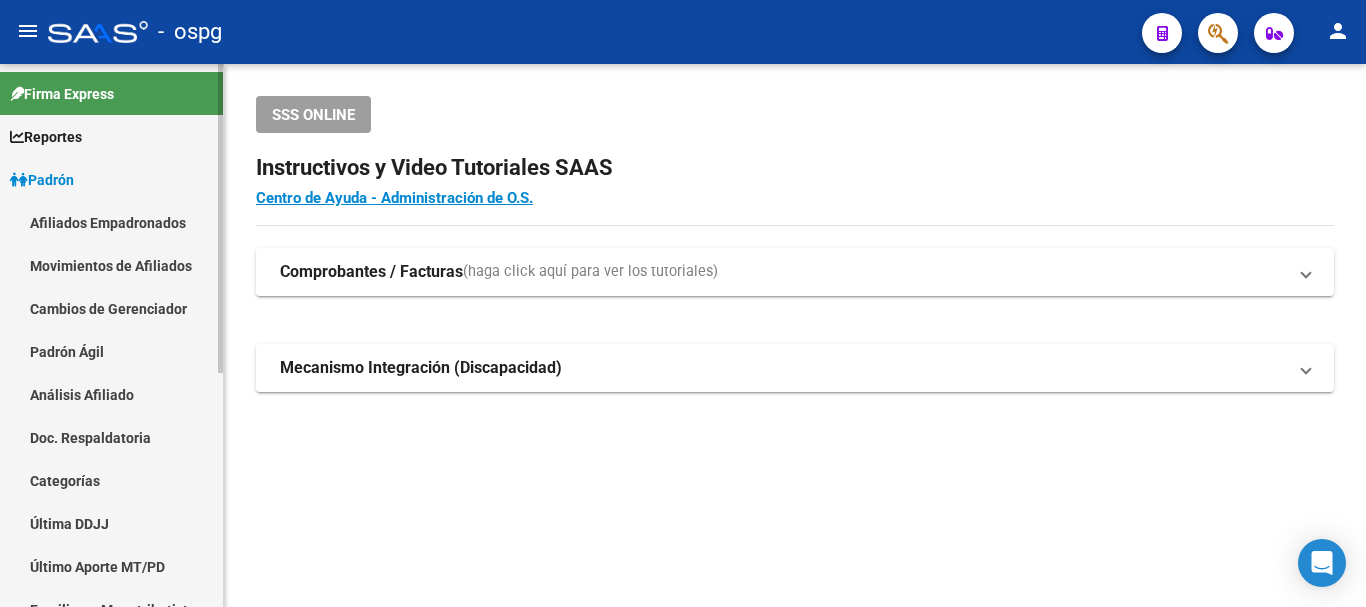 click on "Análisis Afiliado" at bounding box center [111, 394] 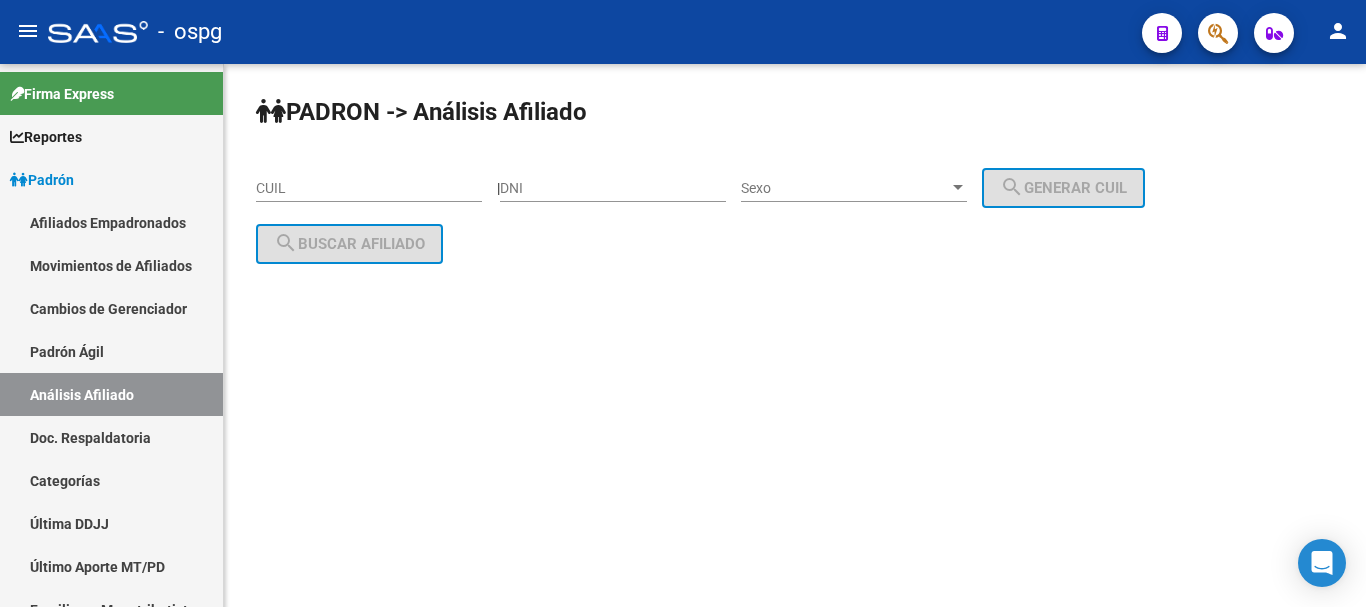 click on "DNI" 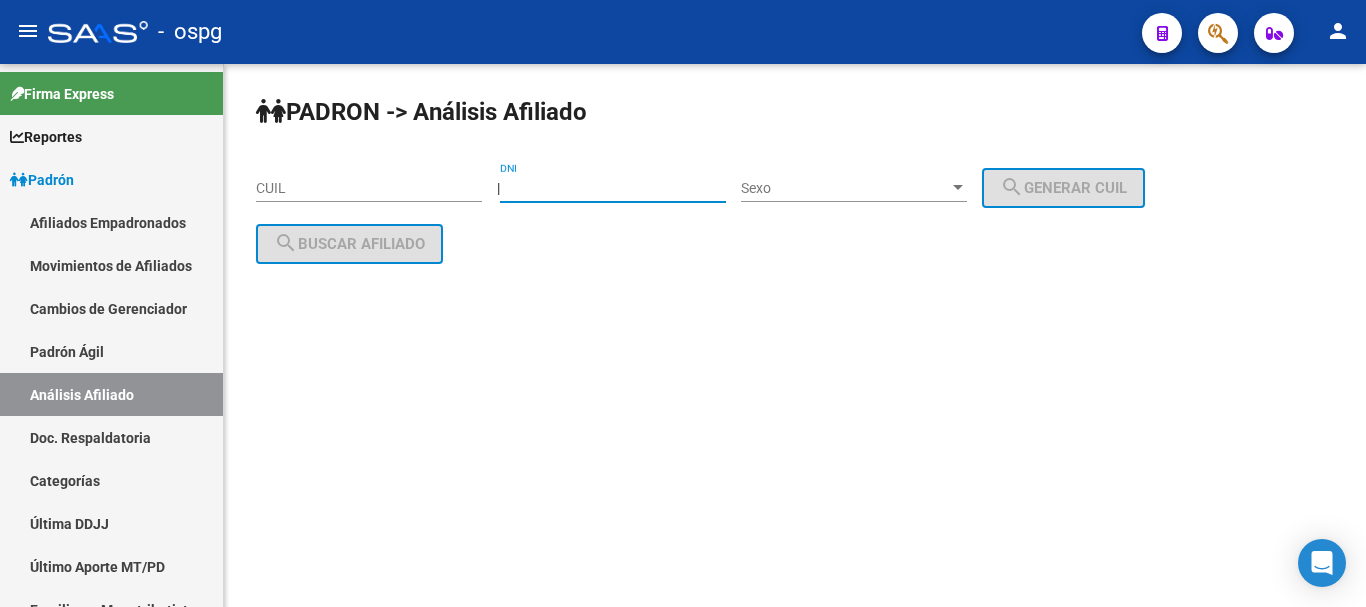 paste on "[NUMBER]" 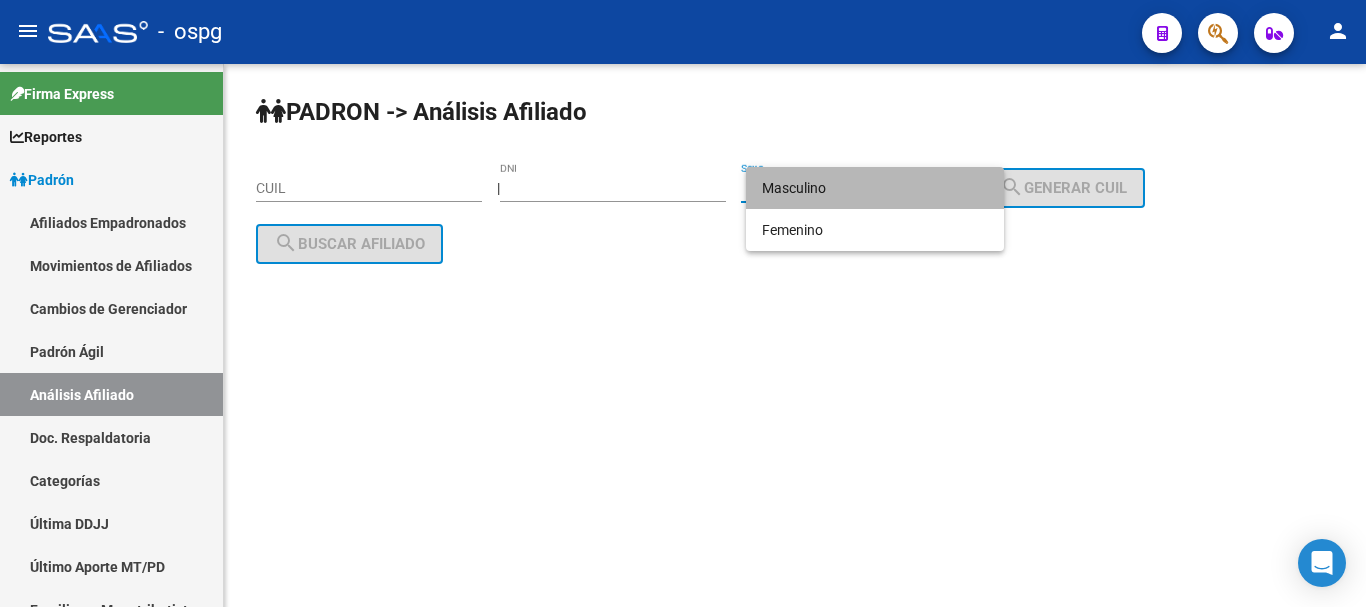click on "Masculino" at bounding box center (875, 188) 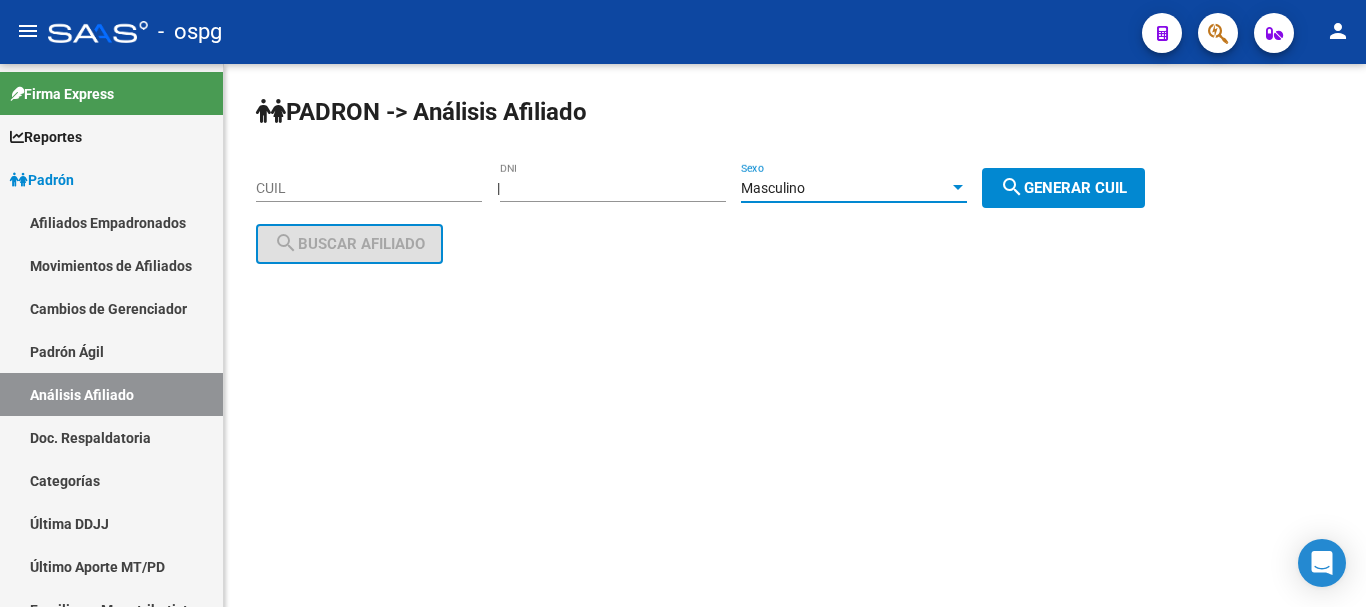 click on "search  Generar CUIL" 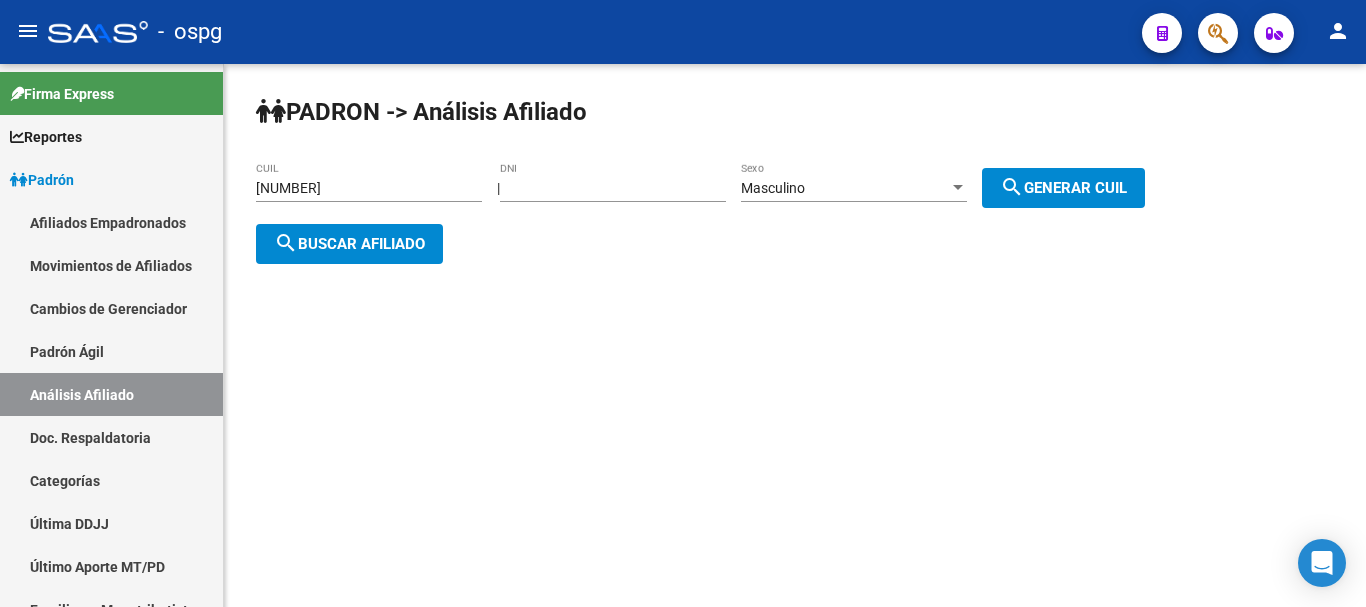 click on "search  Buscar afiliado" 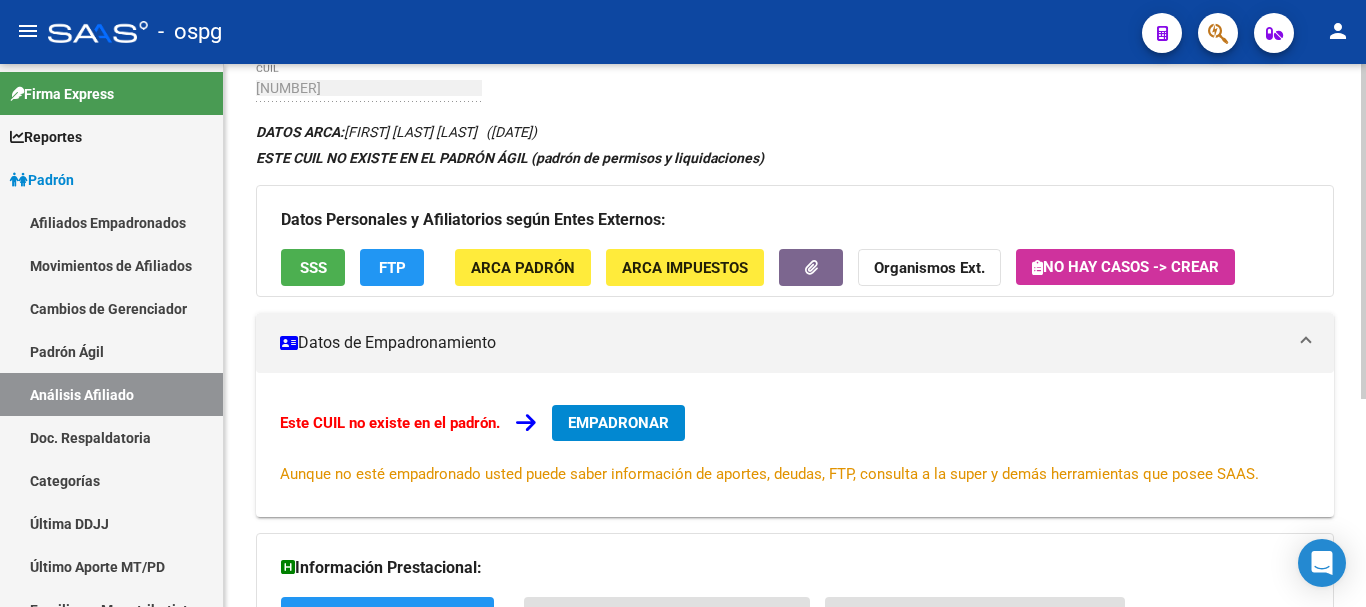 scroll, scrollTop: 0, scrollLeft: 0, axis: both 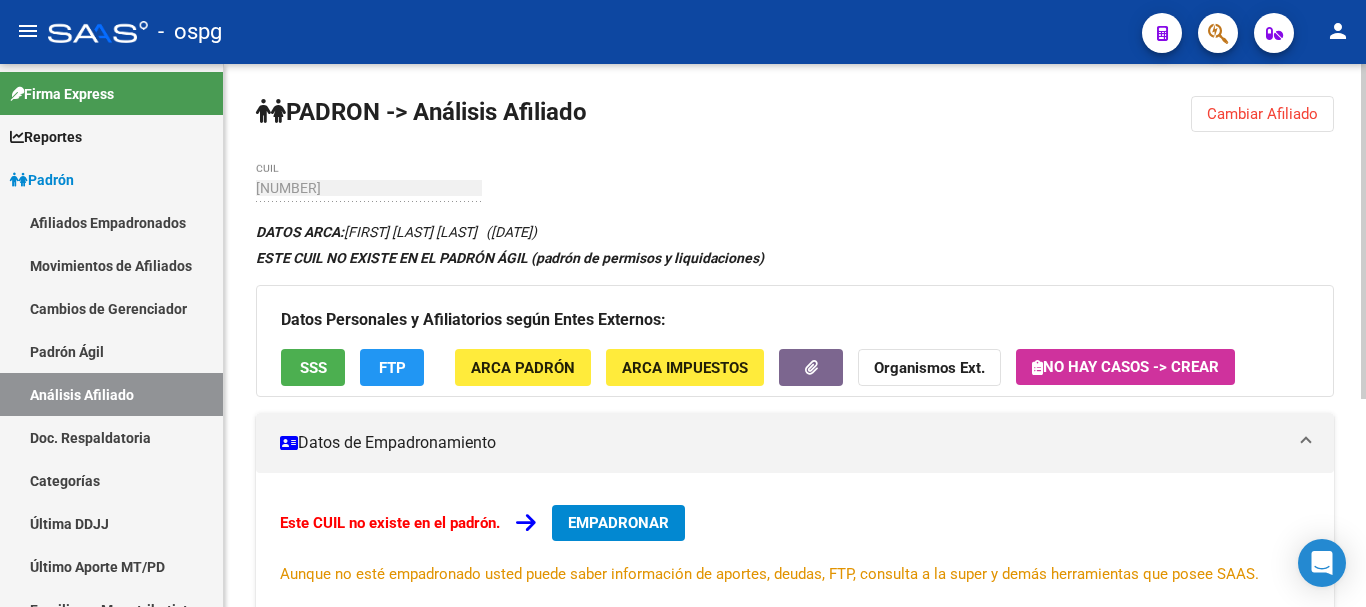 click on "menu -   ospg  person    Firma Express     Reportes Ingresos Devengados Análisis Histórico Detalles Transferencias RG sin DDJJ Detalles por CUIL RG Detalles - MT/PD MT morosos Padrón Traspasos x O.S. Traspasos x Gerenciador Traspasos x Provincia Nuevos Aportantes Métricas - Padrón SSS Métricas - Crecimiento Población    Padrón Afiliados Empadronados Movimientos de Afiliados Cambios de Gerenciador Padrón Ágil Análisis Afiliado Doc. Respaldatoria Categorías Última DDJJ Último Aporte MT/PD Familiares Monotributistas Altas Directas    Integración (discapacidad) Certificado Discapacidad    Fiscalización RG Deuda X Empresa Listado de Empresas Análisis Empresa Actas Ingresos Percibidos Ingresos Percibidos Prorrateado x CUIL Cheques en Cartera Cheques rebotados sin cambiar ABM - Grupos de Fiscalizadores ABM - Fiscalizadores DDJJ Sospechosas    Casos / Tickets Casos Casos Movimientos Comentarios Documentación Adj.    Explorador de Archivos ARCA DDJJ / Nóminas Detalles Transferencias Detalles" 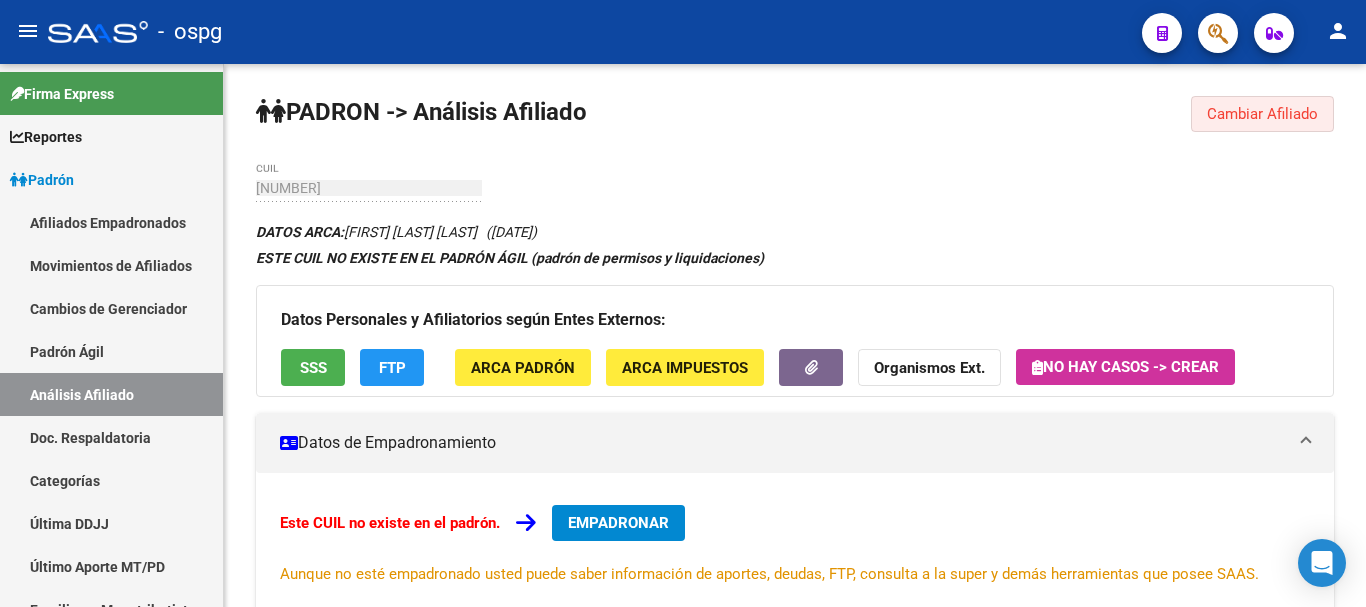 click on "Cambiar Afiliado" 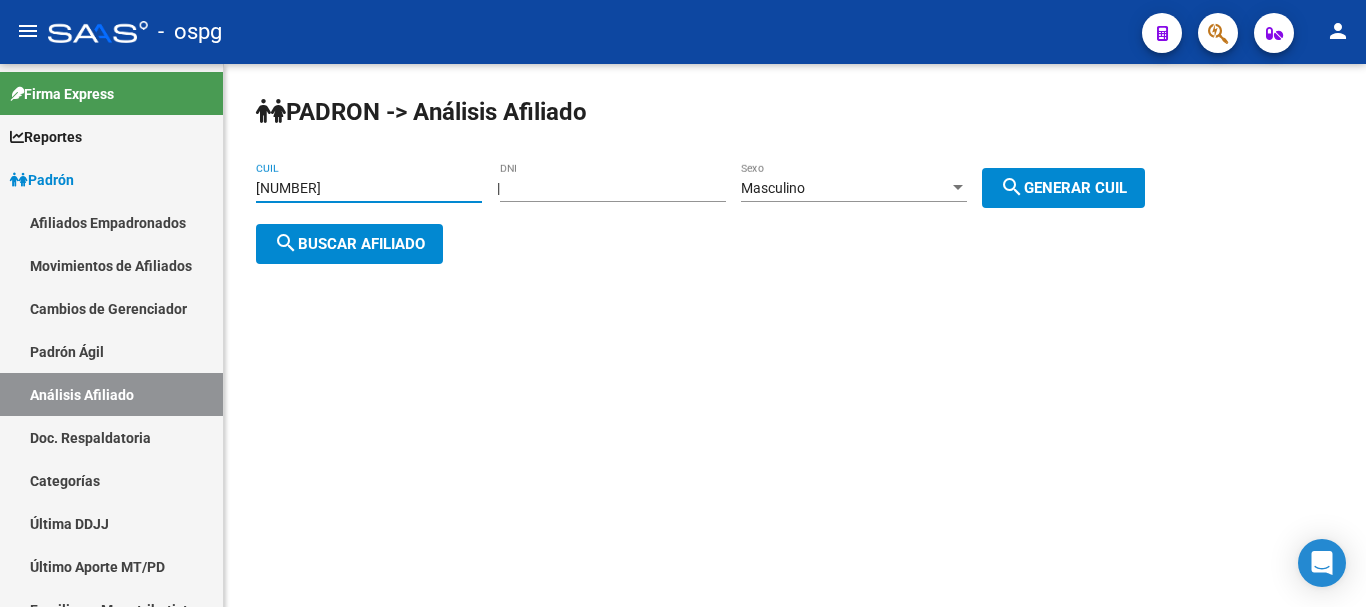drag, startPoint x: 412, startPoint y: 193, endPoint x: 255, endPoint y: 183, distance: 157.31815 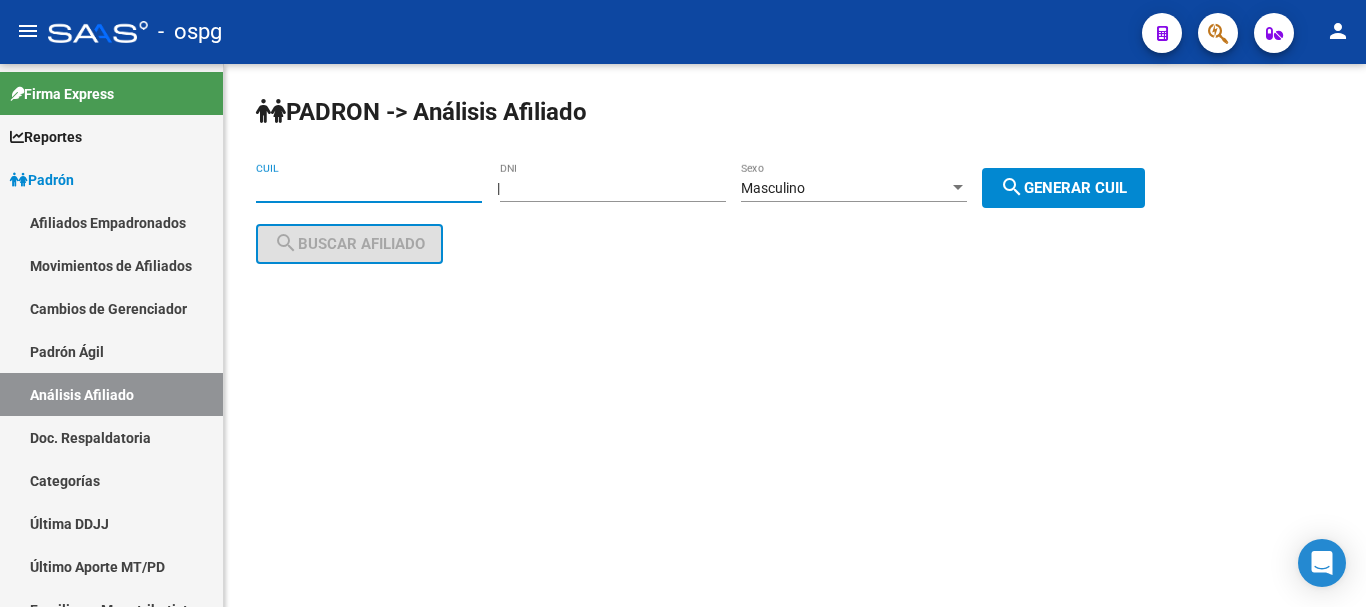 type 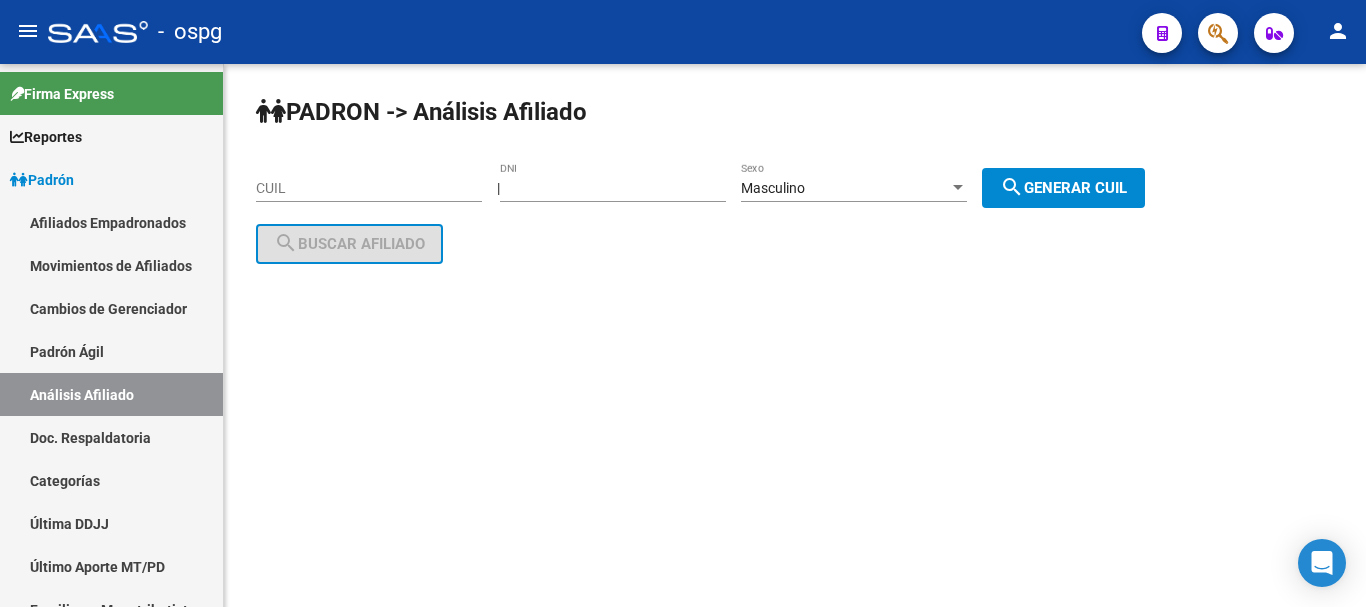 drag, startPoint x: 618, startPoint y: 199, endPoint x: 600, endPoint y: 183, distance: 24.083189 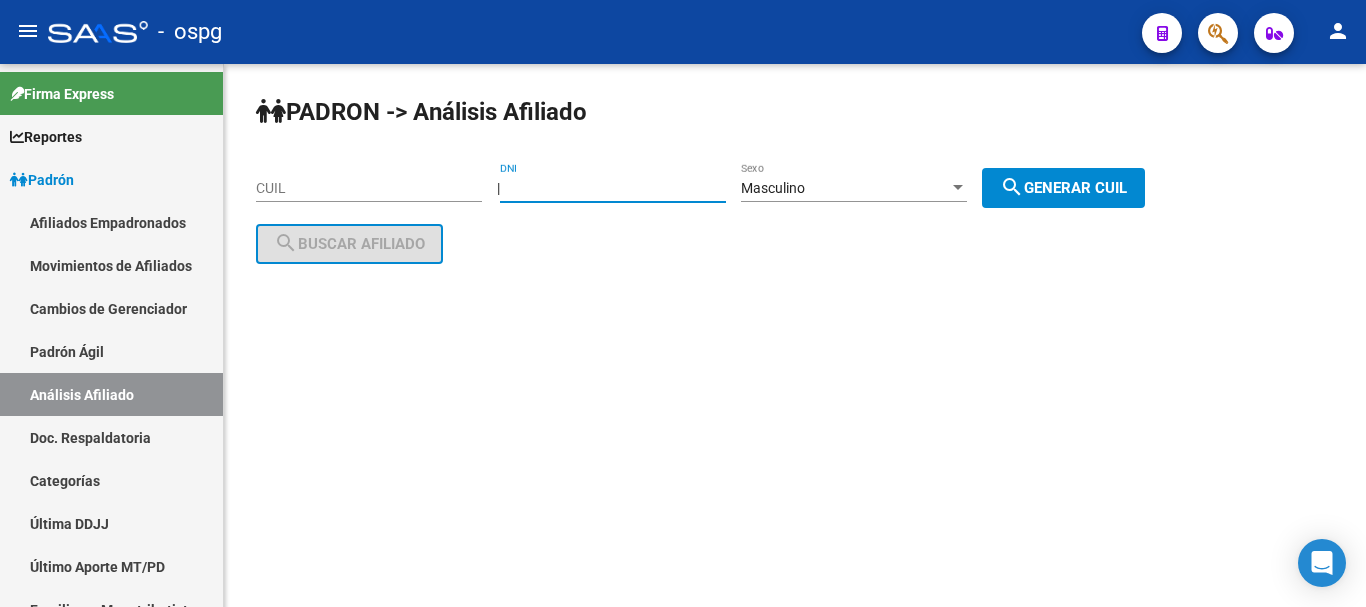 drag, startPoint x: 600, startPoint y: 183, endPoint x: 376, endPoint y: 169, distance: 224.43707 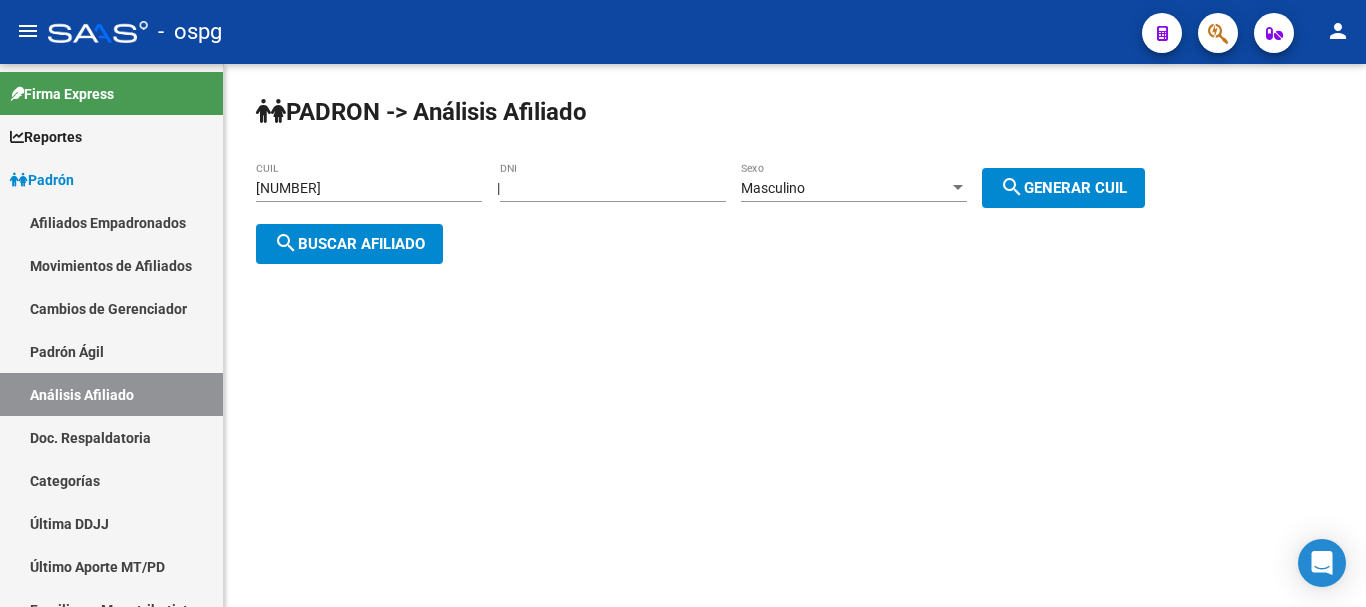 click on "search  Buscar afiliado" 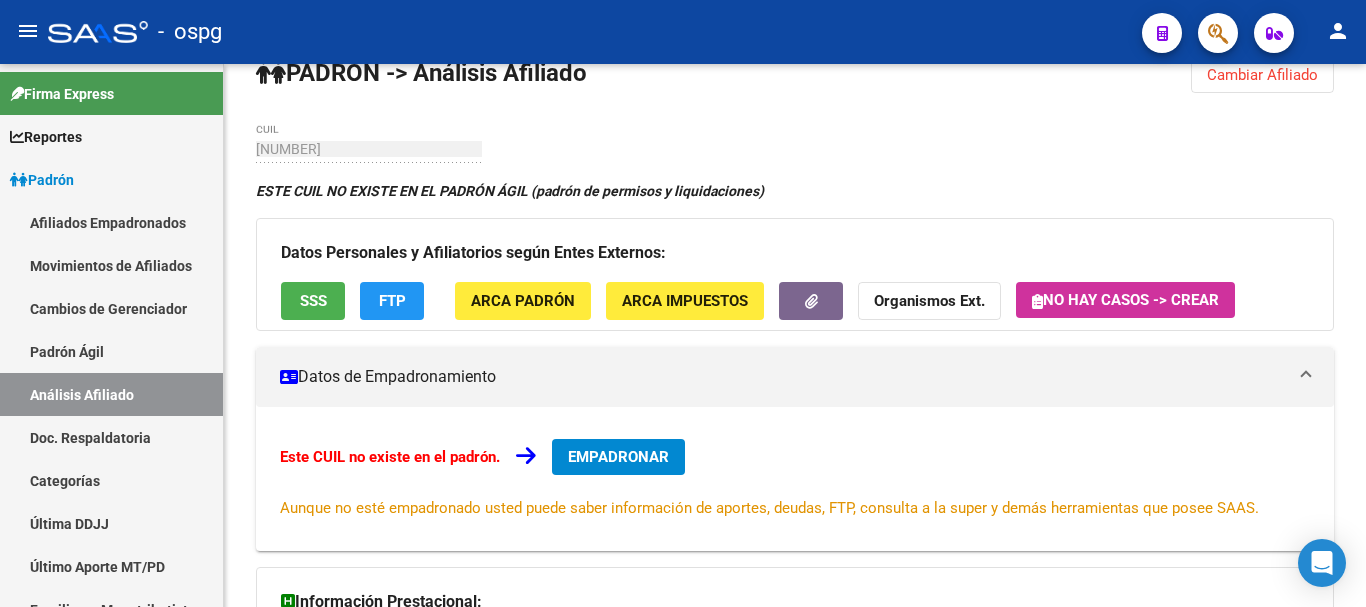 scroll, scrollTop: 0, scrollLeft: 0, axis: both 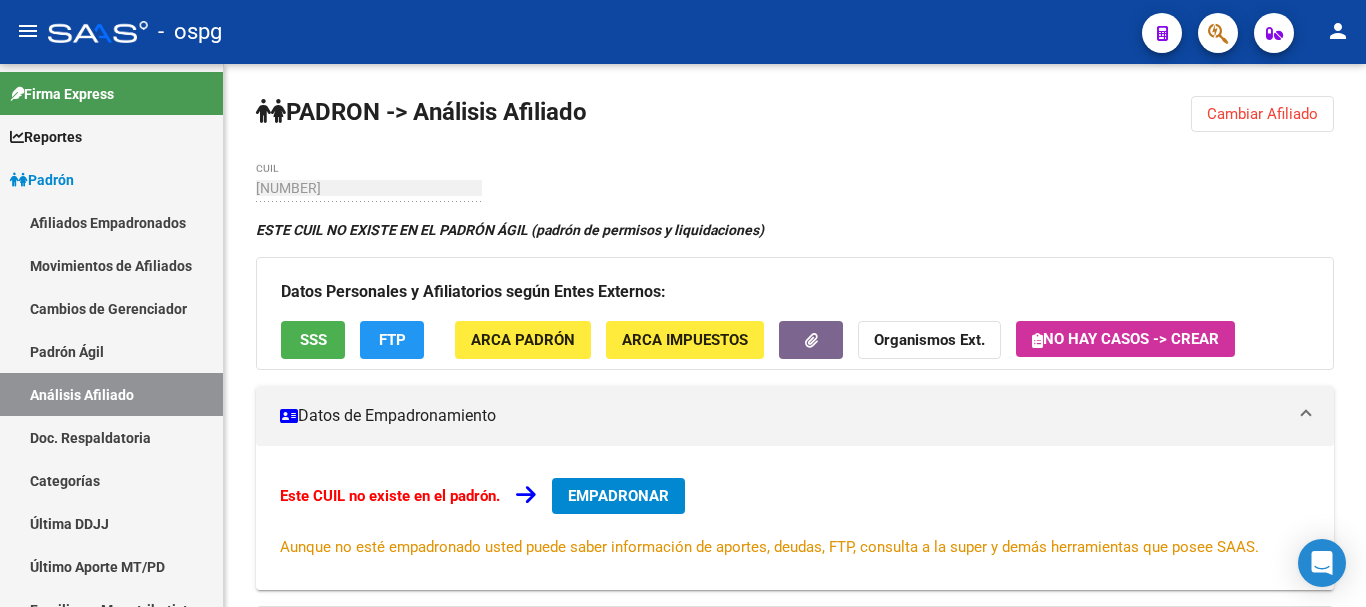 click on "Cambiar Afiliado" 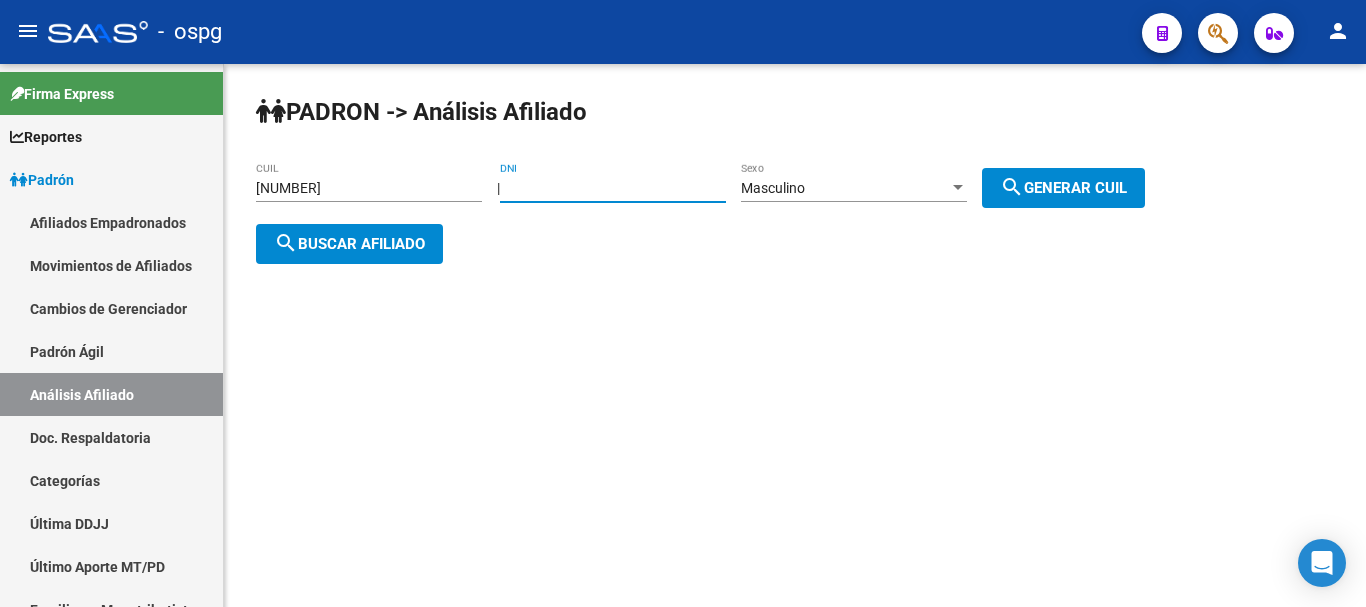 drag, startPoint x: 710, startPoint y: 184, endPoint x: 510, endPoint y: 168, distance: 200.63898 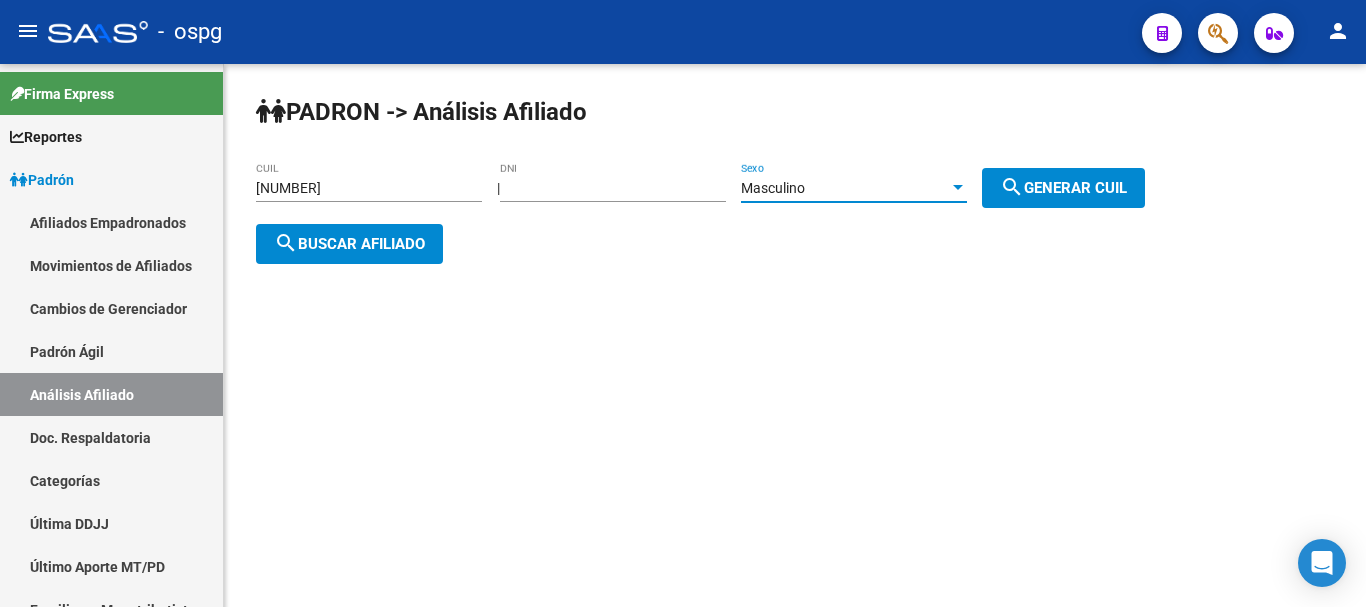 click on "Masculino" at bounding box center [845, 188] 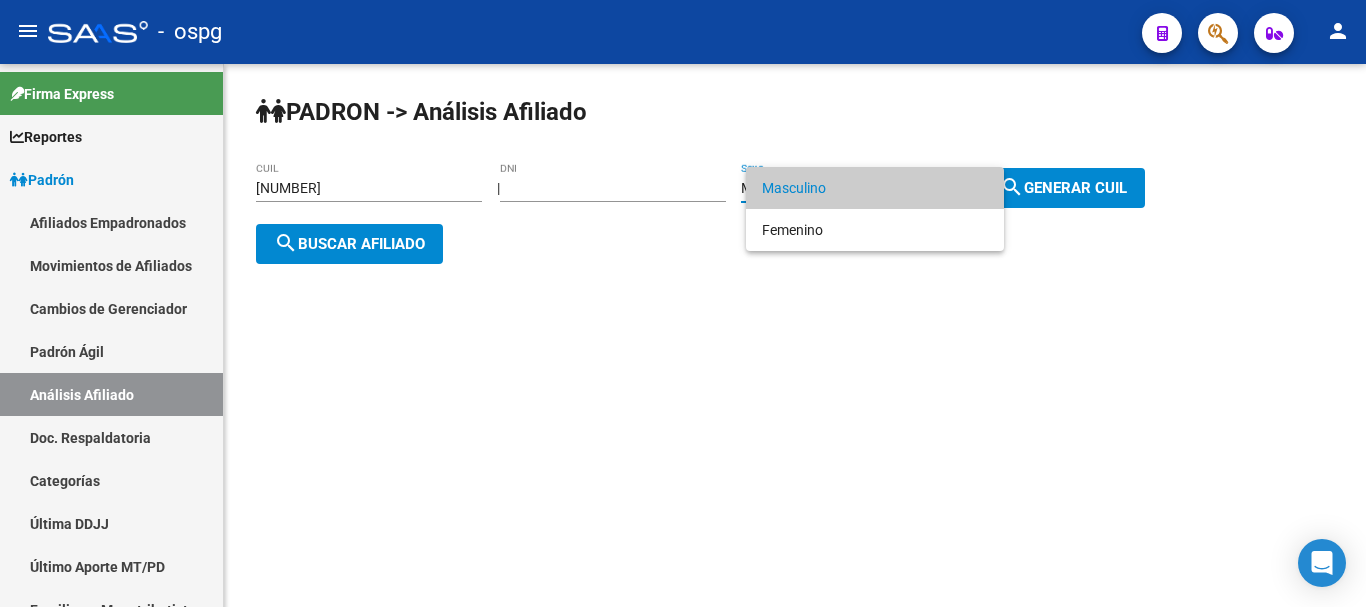 click at bounding box center [683, 303] 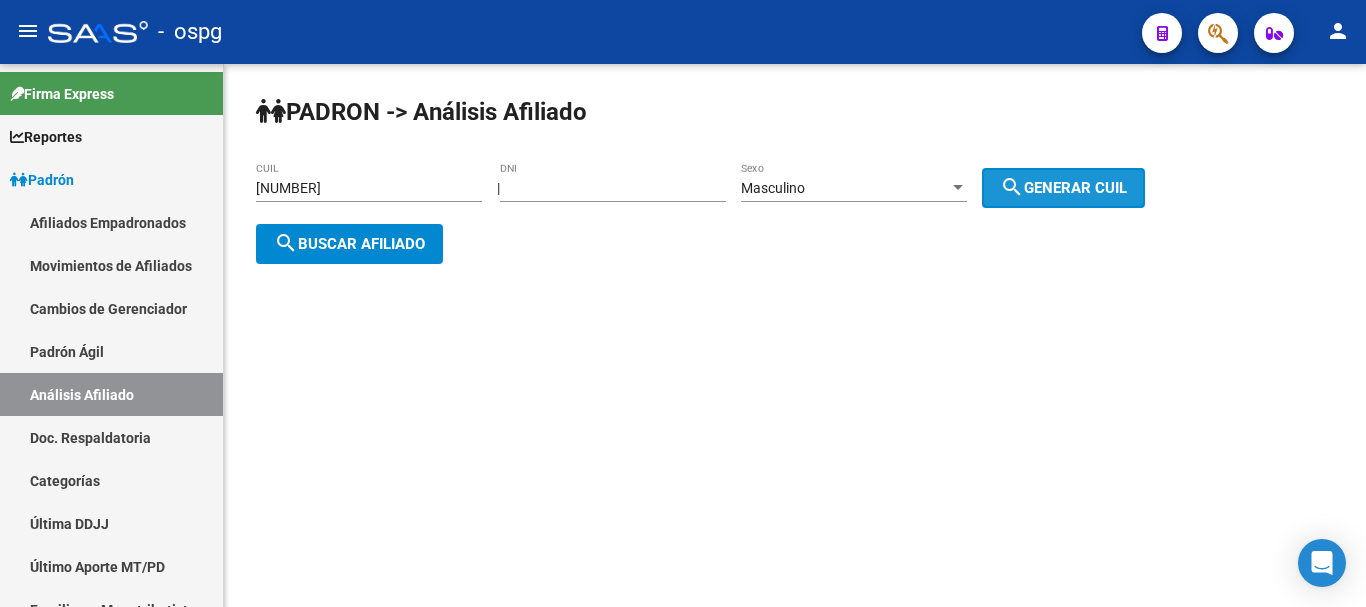 click on "search  Generar CUIL" 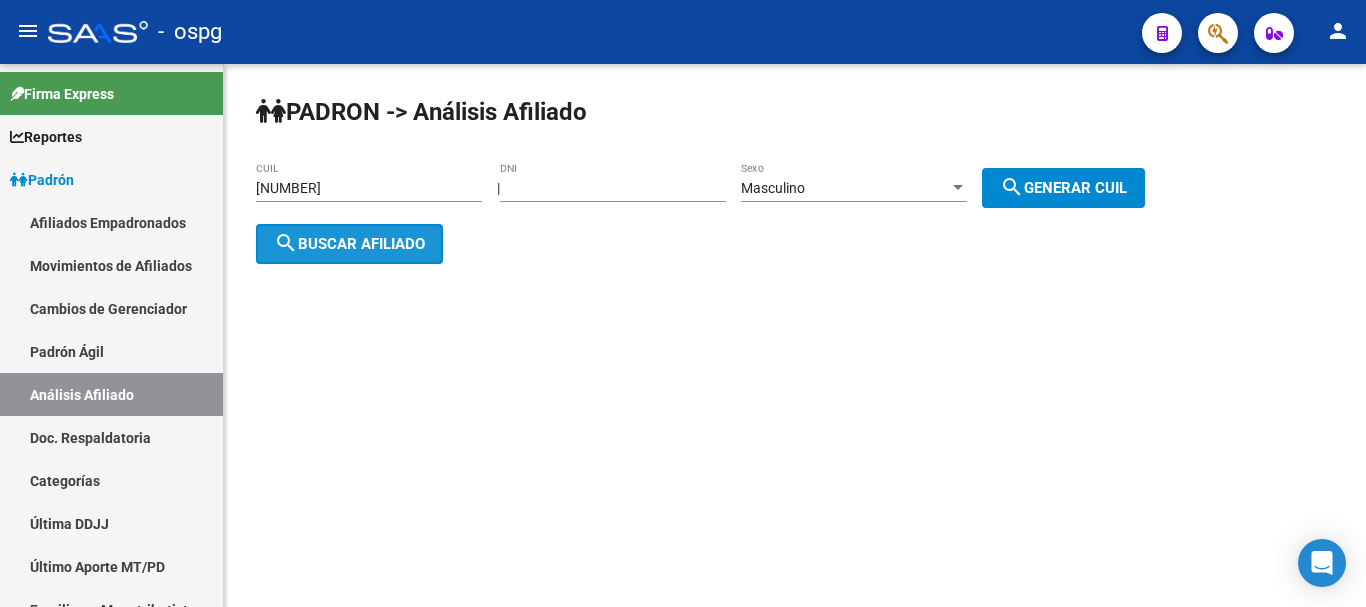 click on "search  Buscar afiliado" 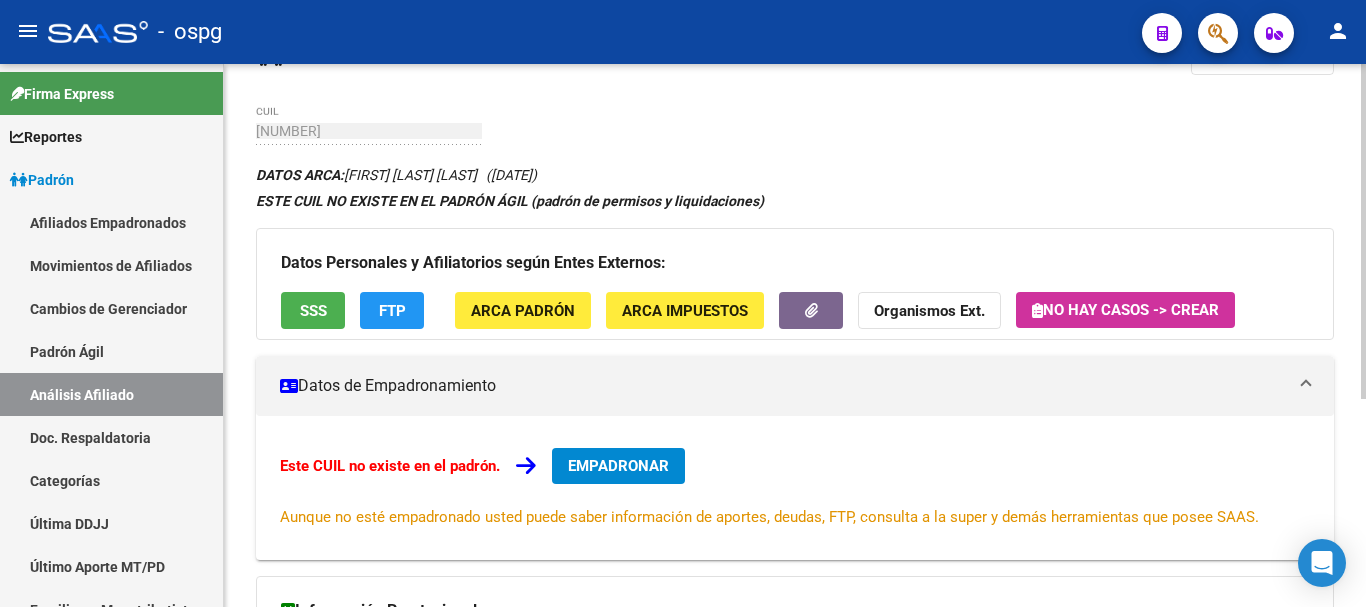 scroll, scrollTop: 100, scrollLeft: 0, axis: vertical 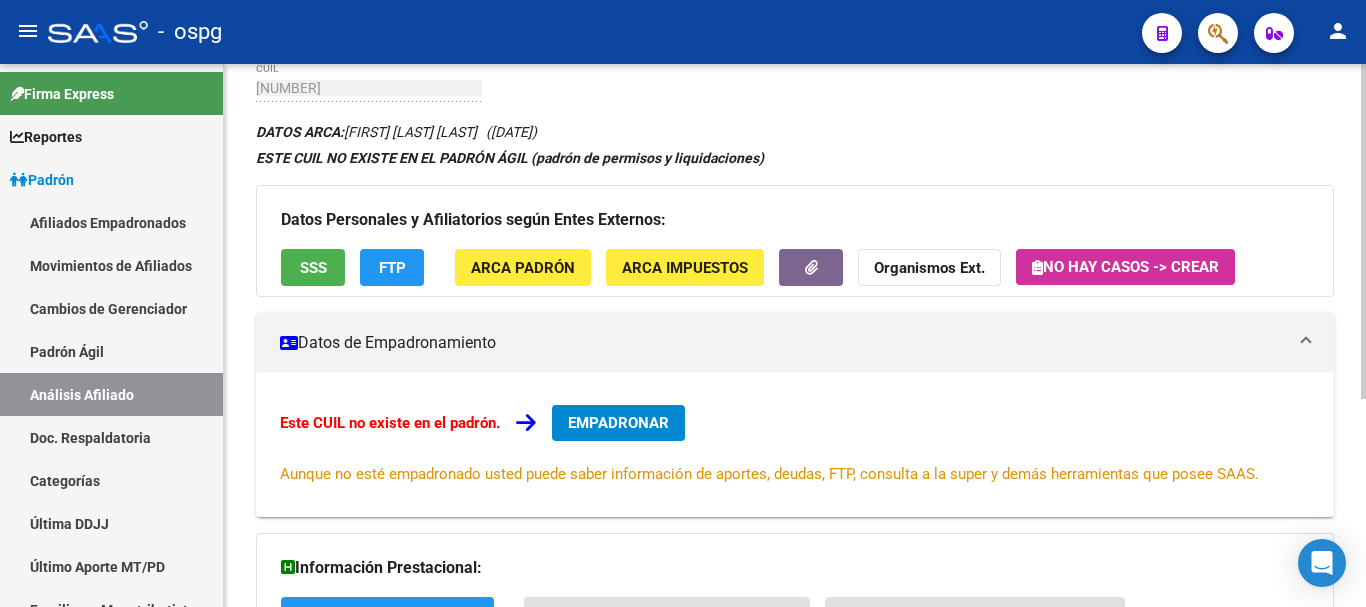 click on "FTP" 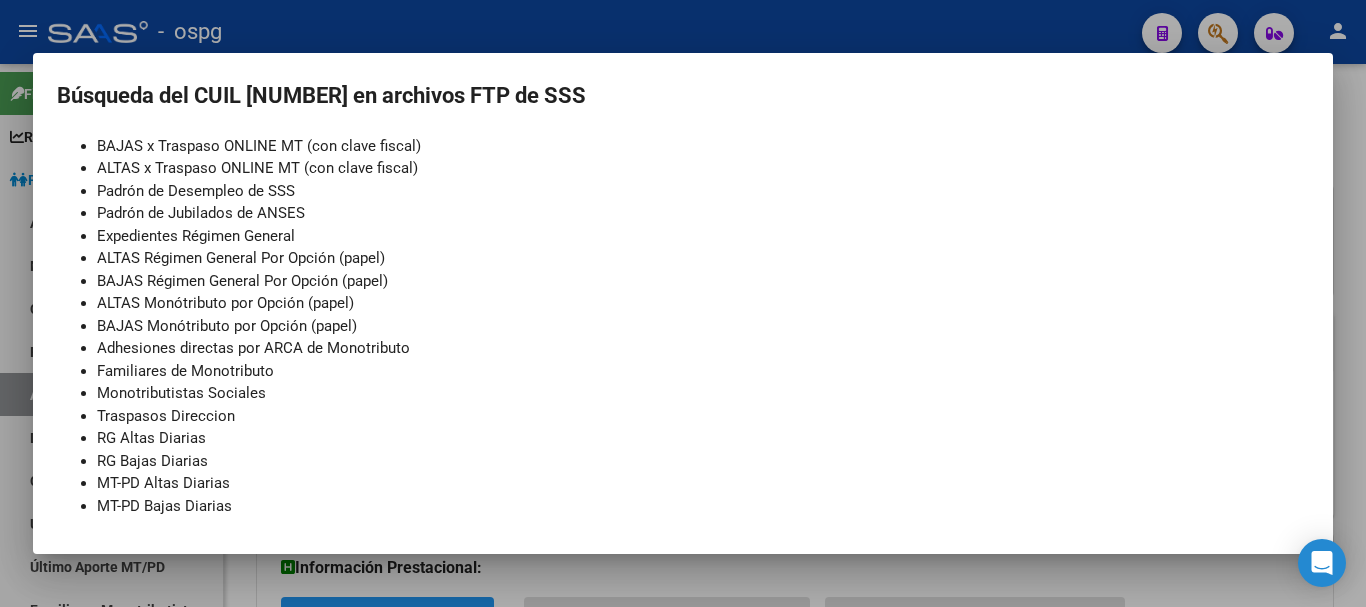scroll, scrollTop: 261, scrollLeft: 0, axis: vertical 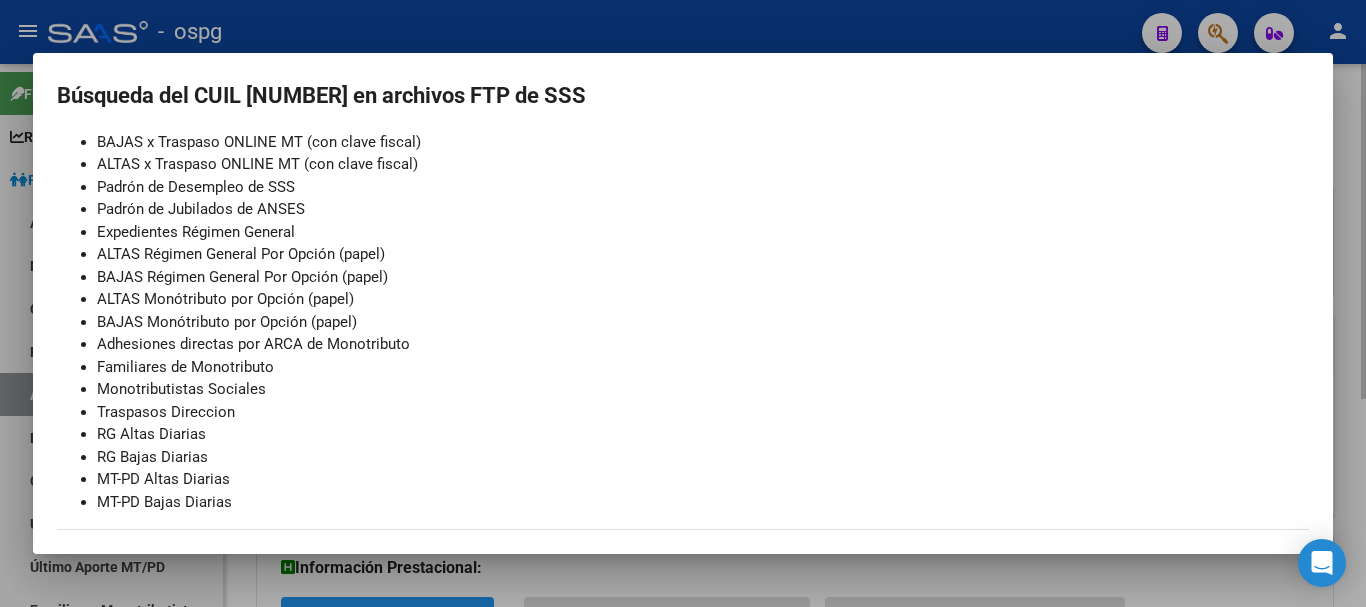 drag, startPoint x: 661, startPoint y: 36, endPoint x: 708, endPoint y: 70, distance: 58.00862 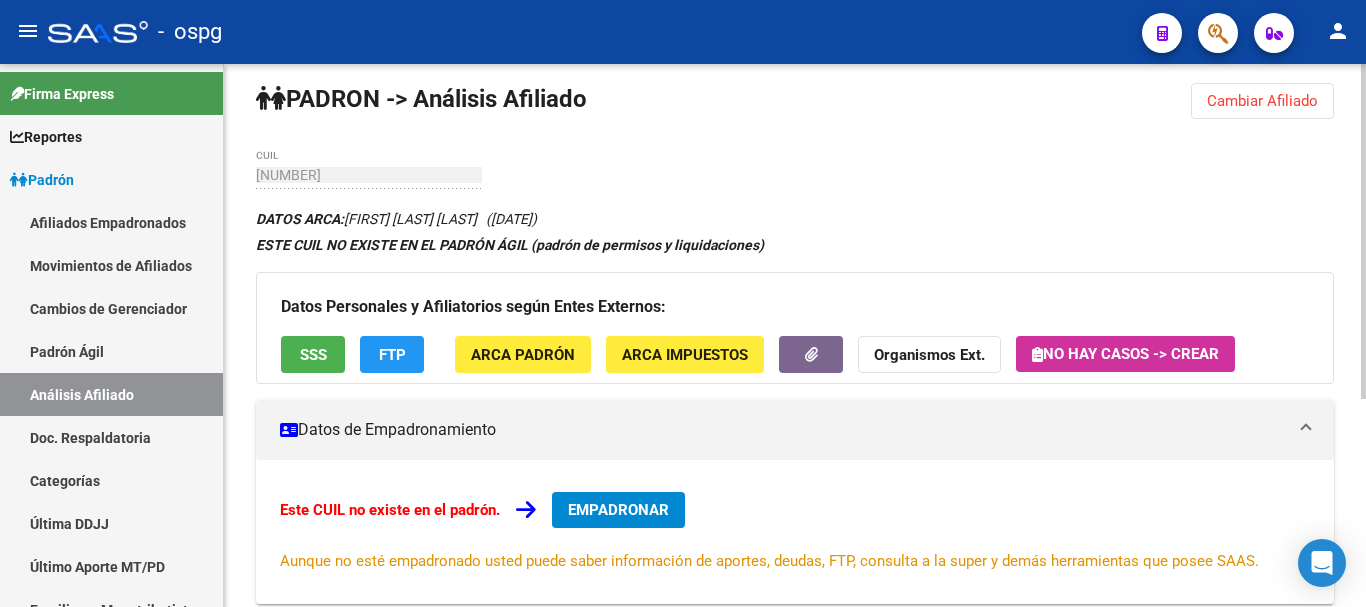 scroll, scrollTop: 0, scrollLeft: 0, axis: both 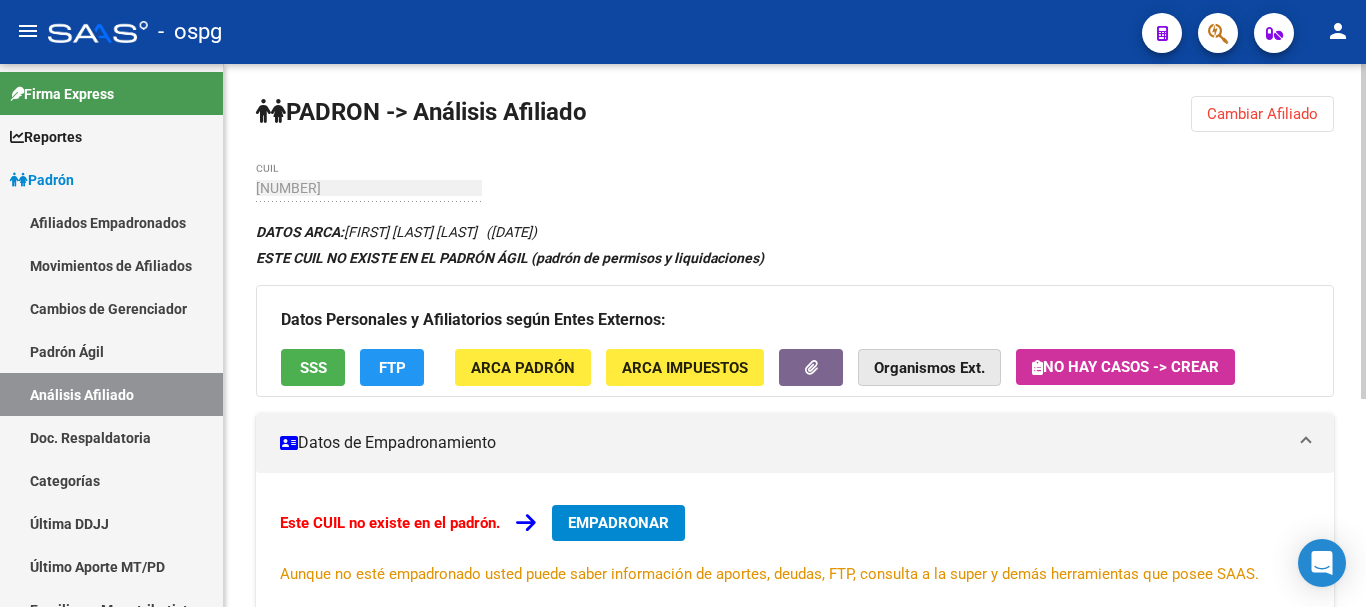 click on "Organismos Ext." 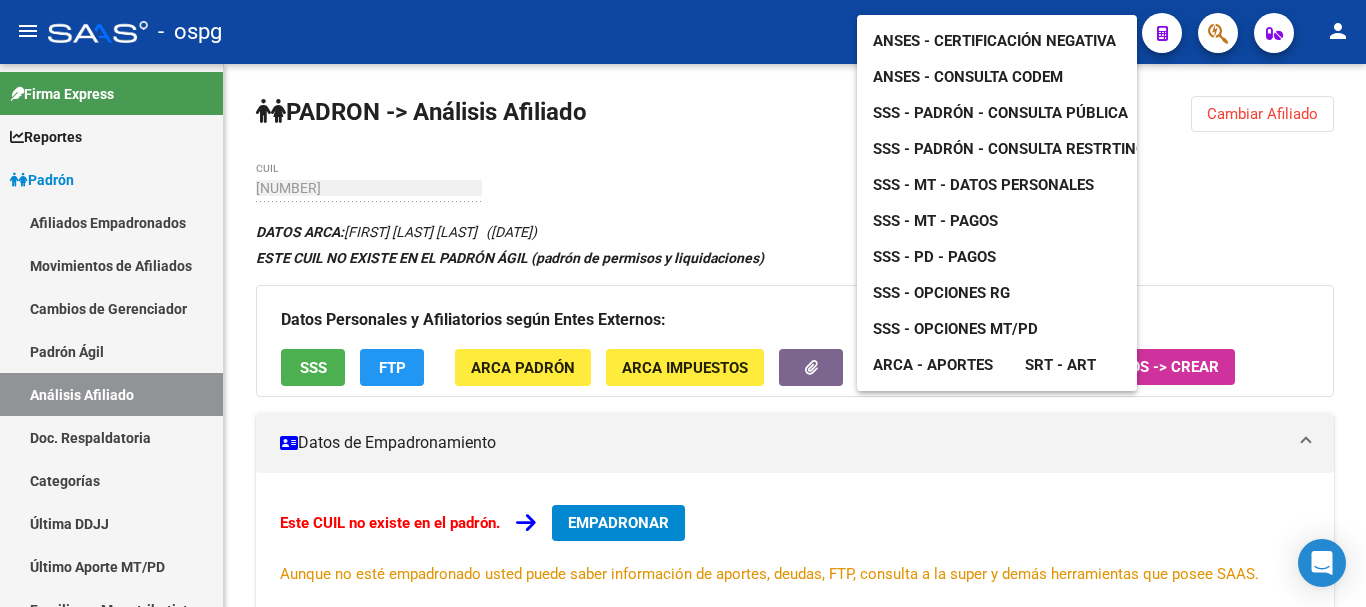 click on "ANSES - Certificación Negativa" at bounding box center (994, 41) 